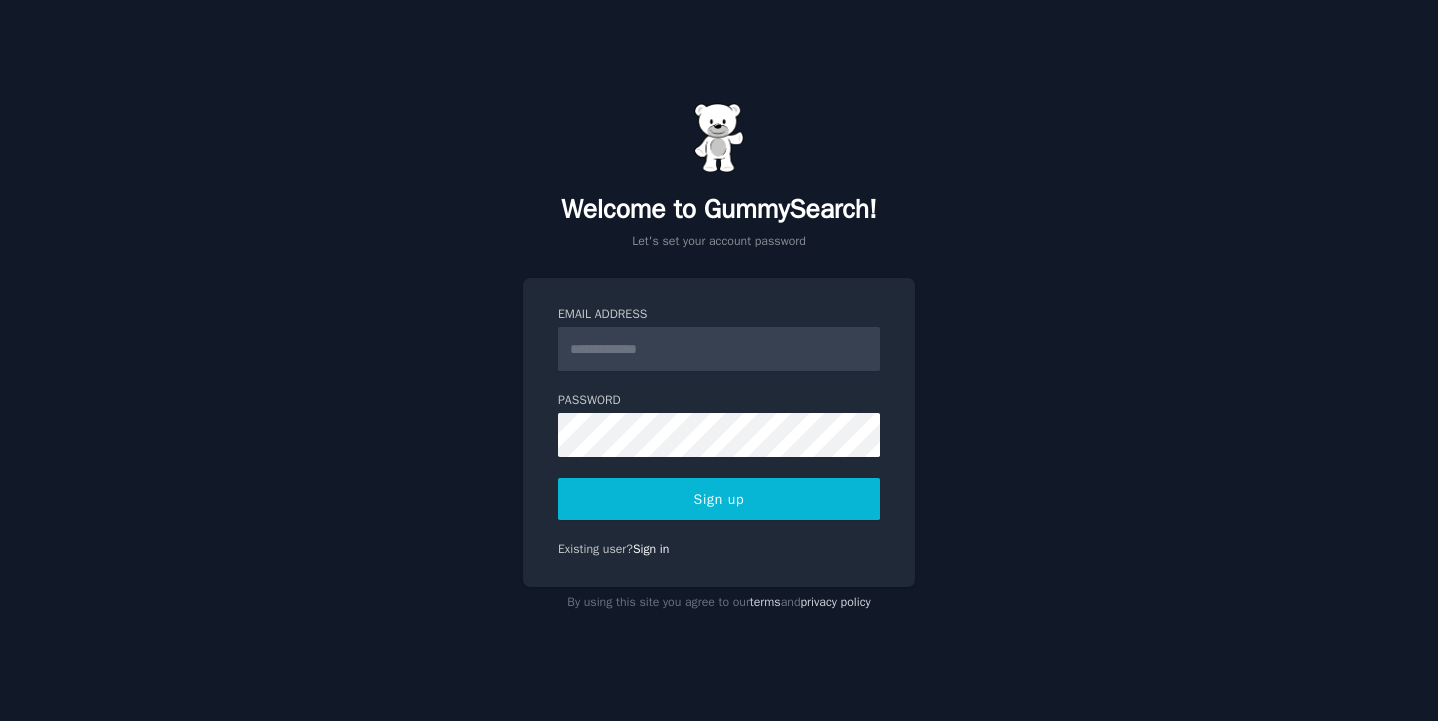 scroll, scrollTop: 0, scrollLeft: 0, axis: both 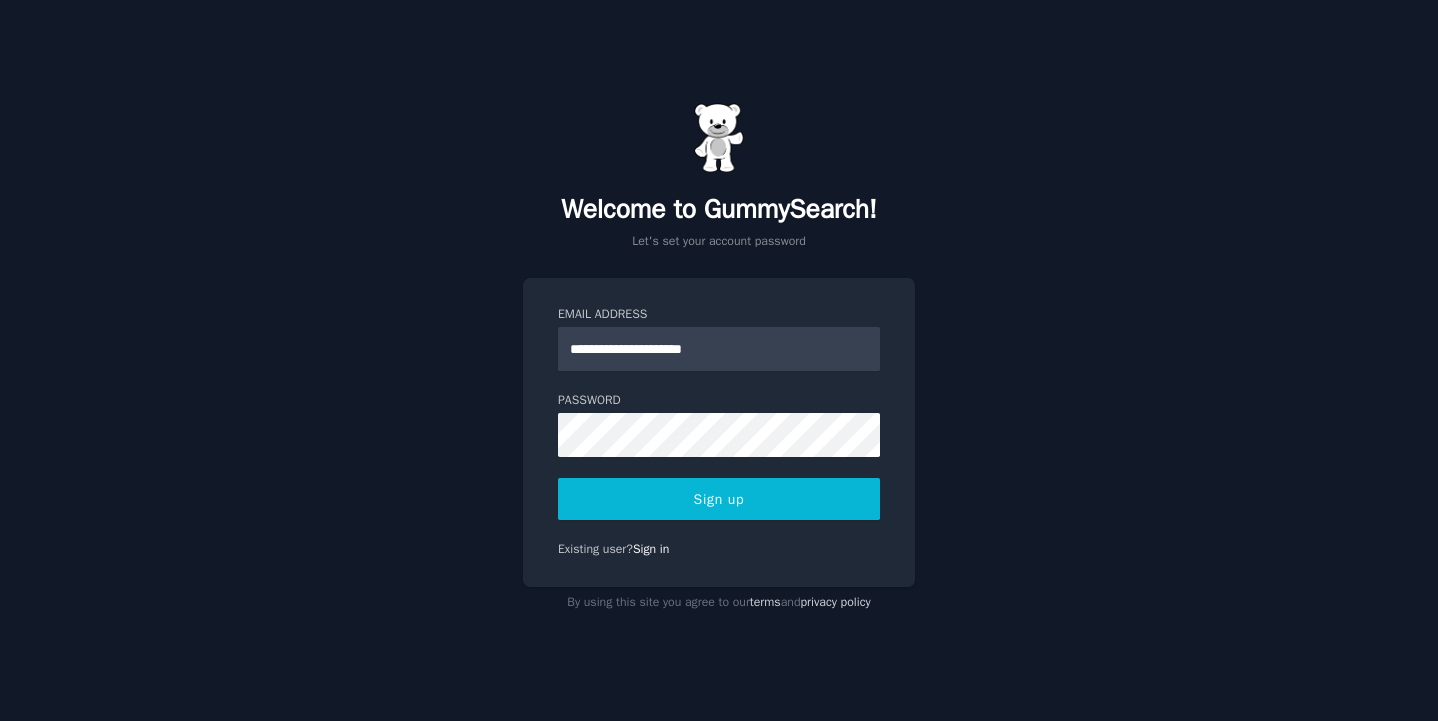 type on "**********" 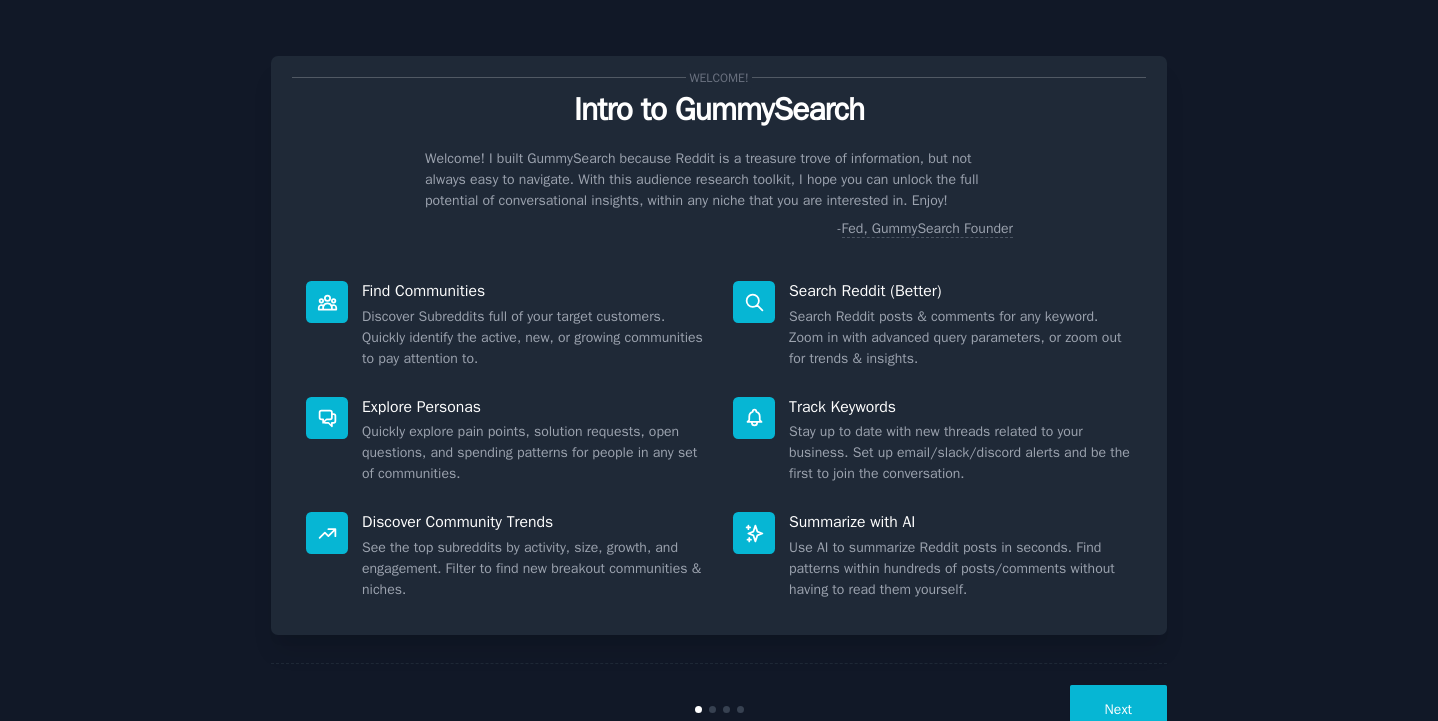 scroll, scrollTop: 0, scrollLeft: 0, axis: both 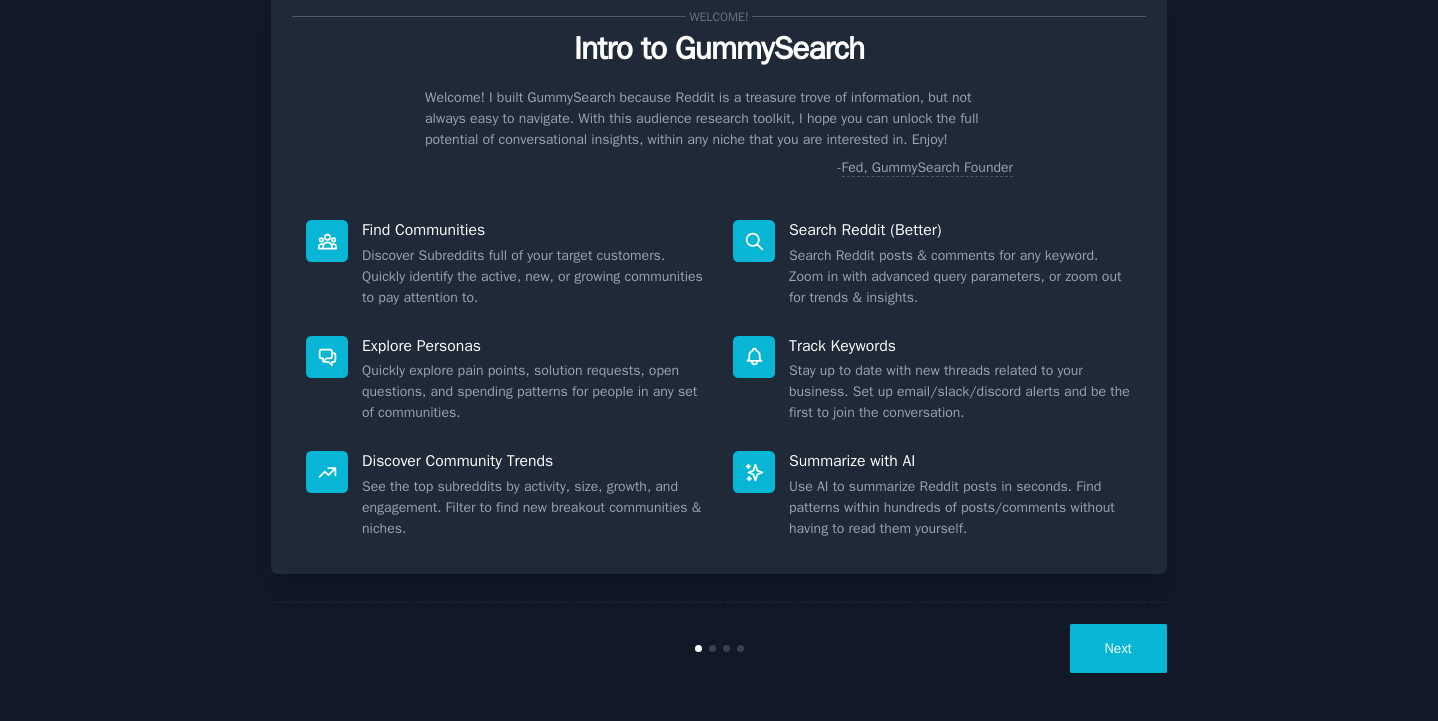 click on "Next" at bounding box center [1118, 648] 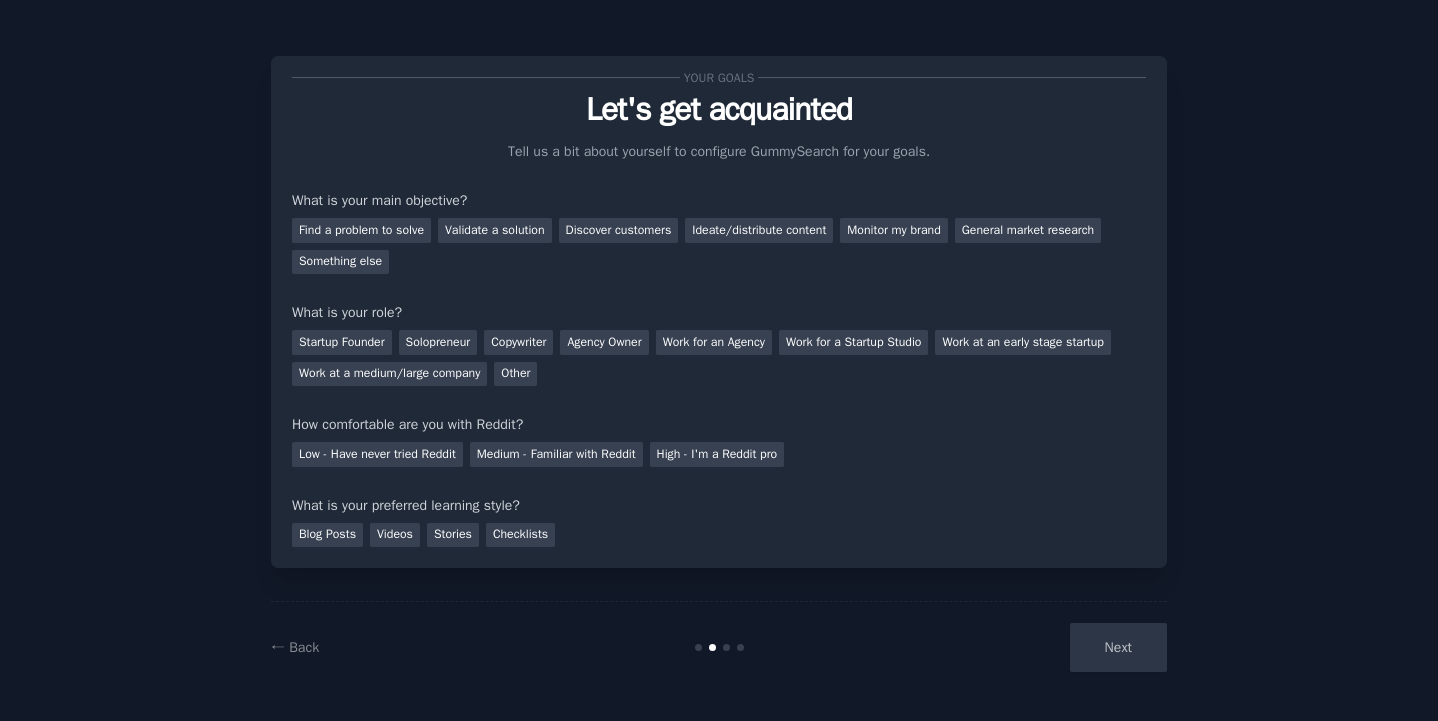 scroll, scrollTop: 0, scrollLeft: 0, axis: both 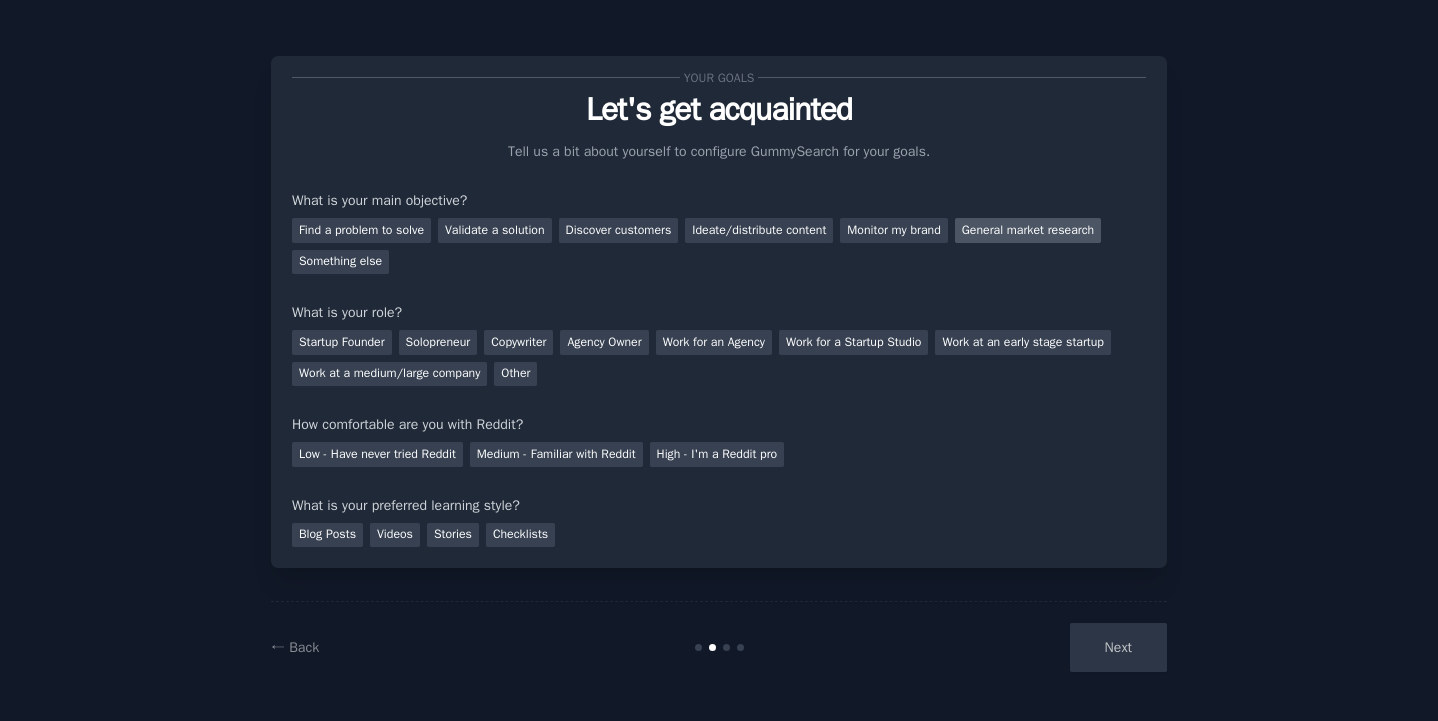 click on "General market research" at bounding box center [1028, 230] 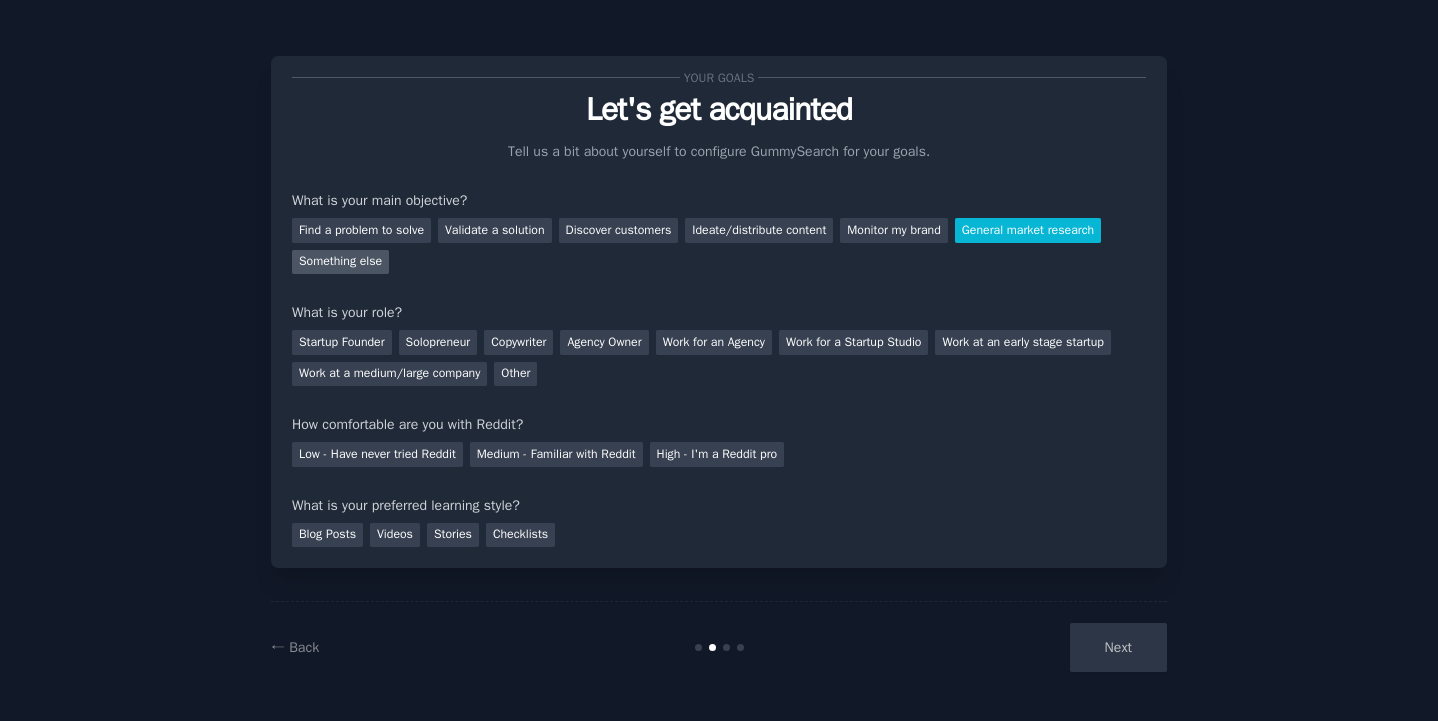 click on "Something else" at bounding box center (340, 262) 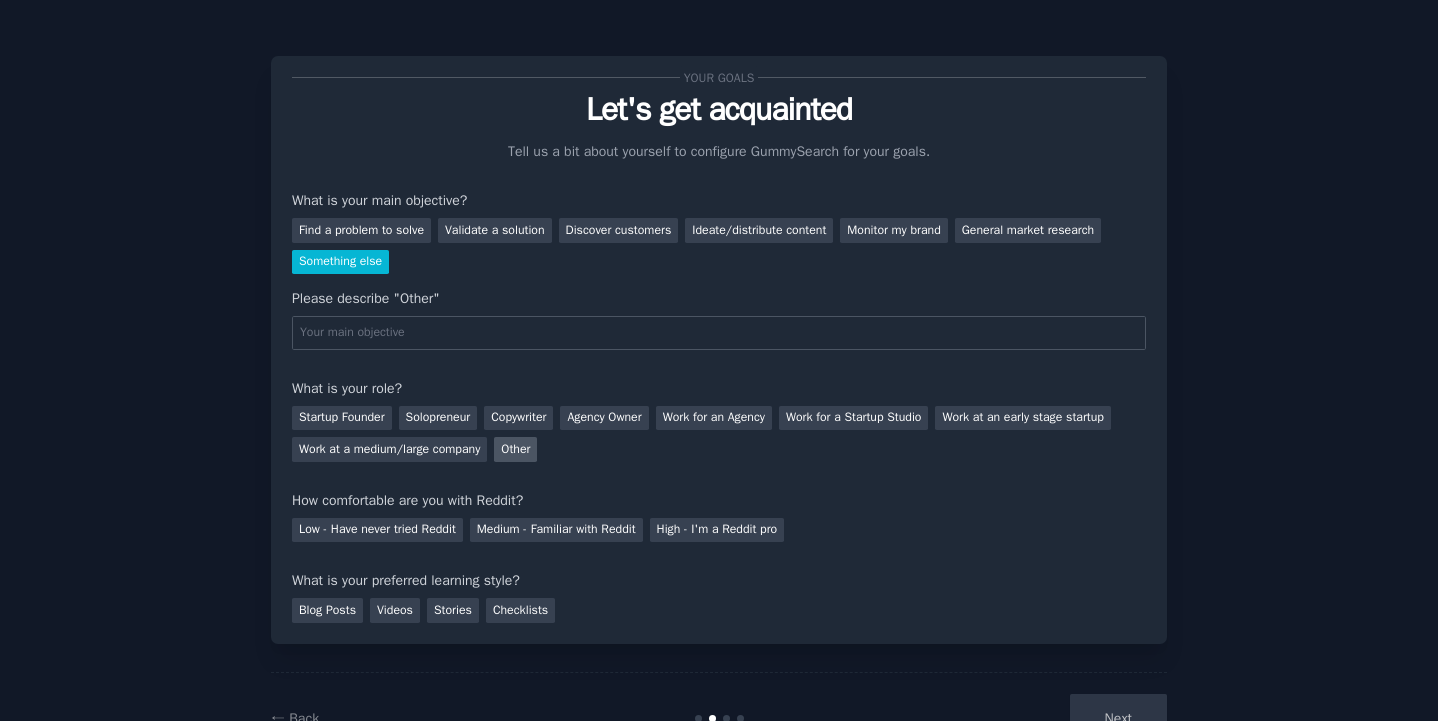 click on "Other" at bounding box center [515, 449] 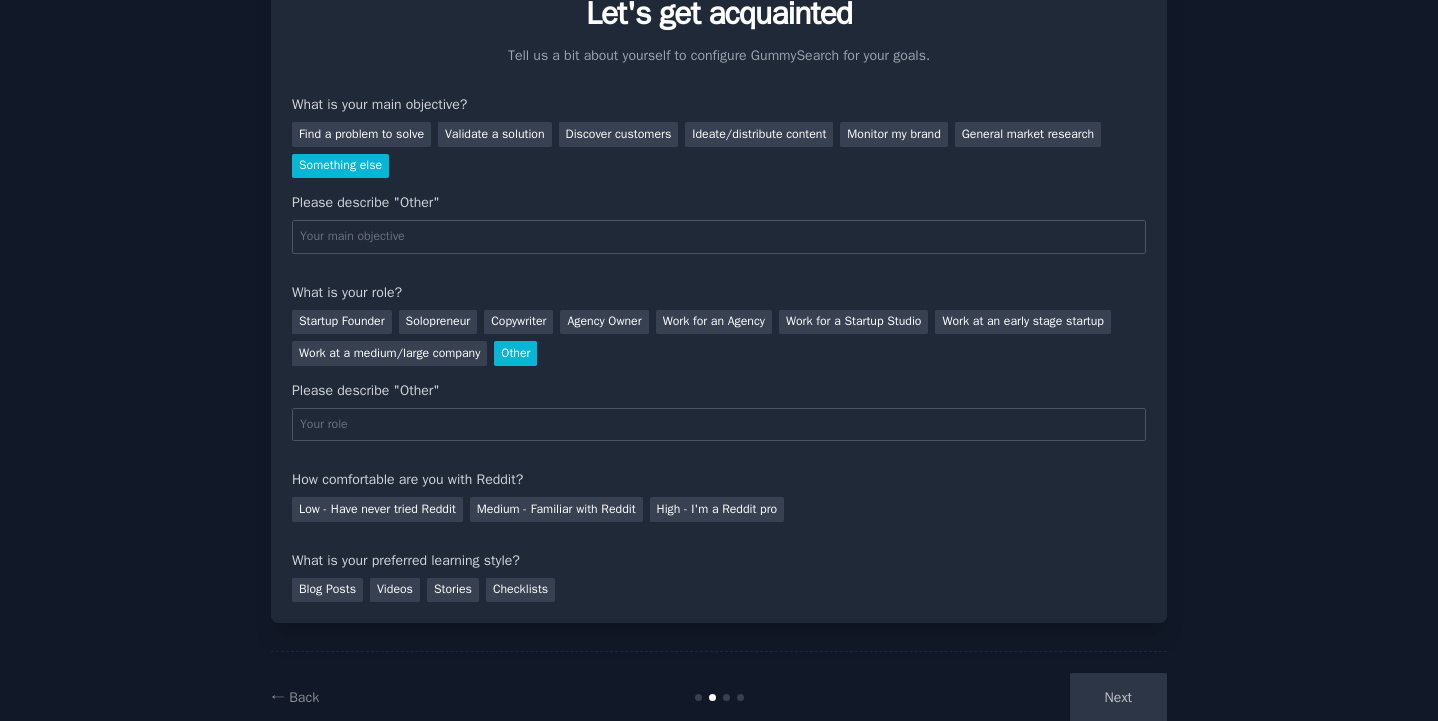 scroll, scrollTop: 106, scrollLeft: 0, axis: vertical 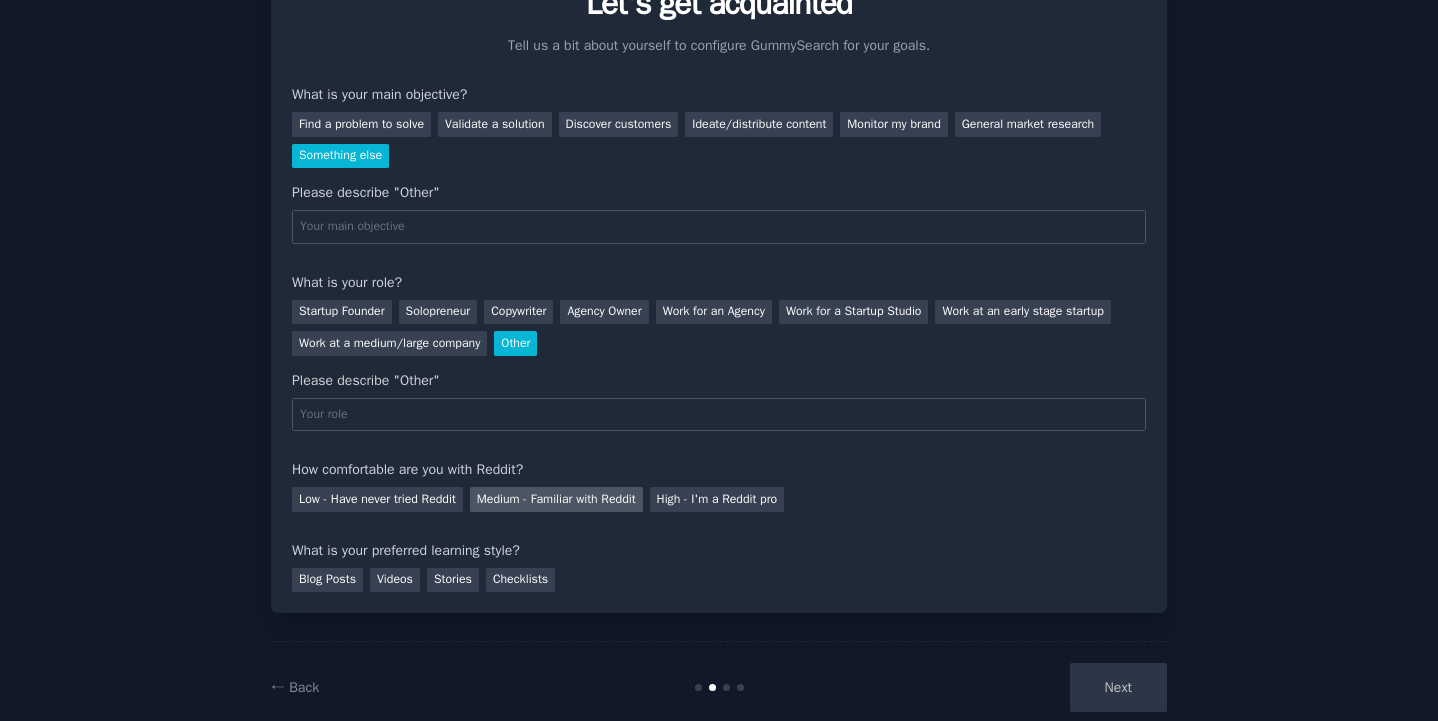 click on "Medium - Familiar with Reddit" at bounding box center (556, 499) 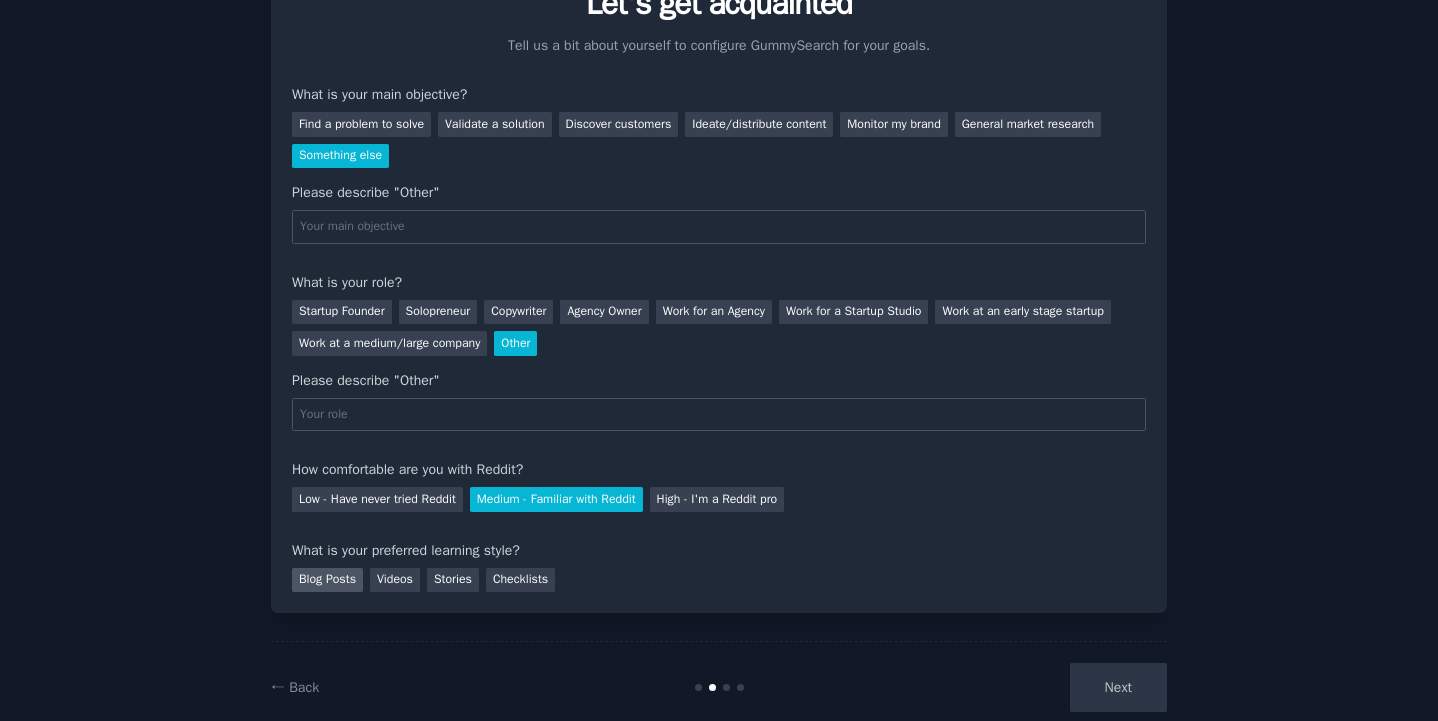 click on "Blog Posts" at bounding box center [327, 580] 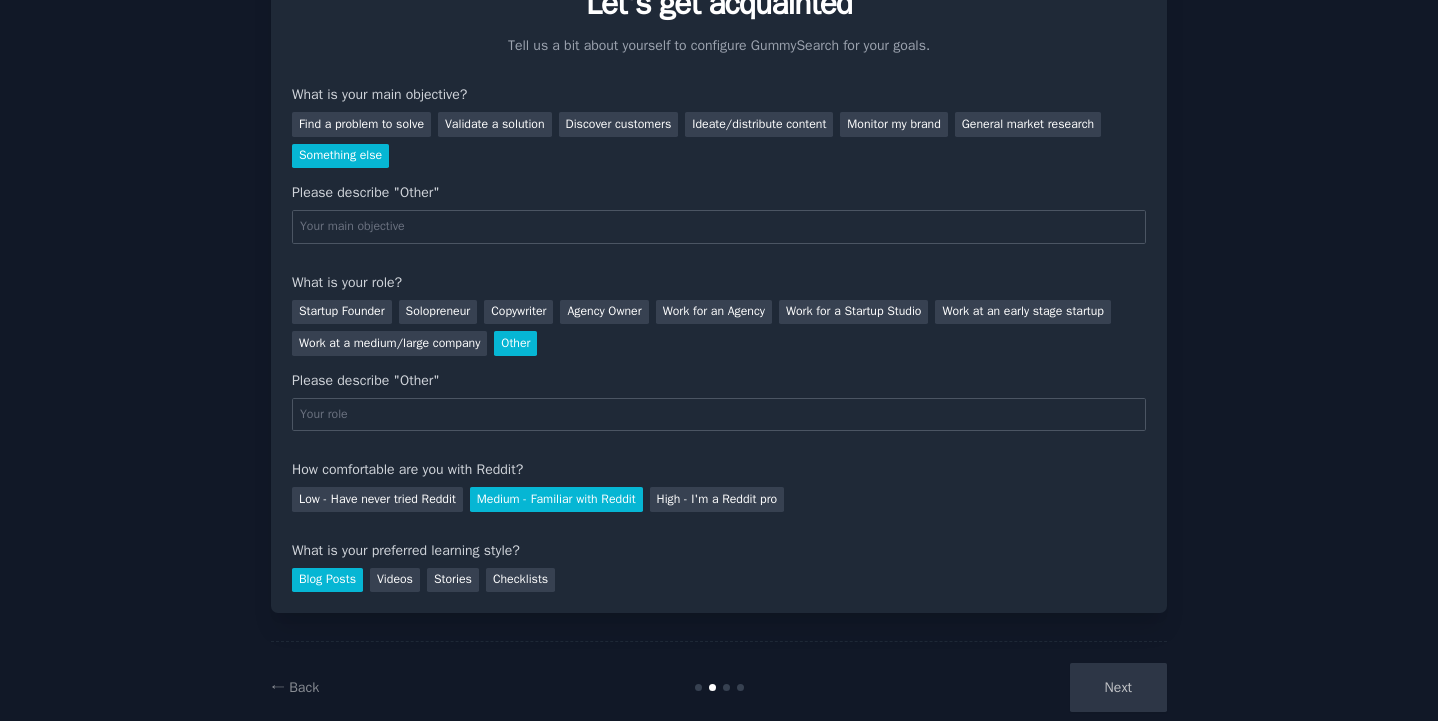 scroll, scrollTop: 146, scrollLeft: 0, axis: vertical 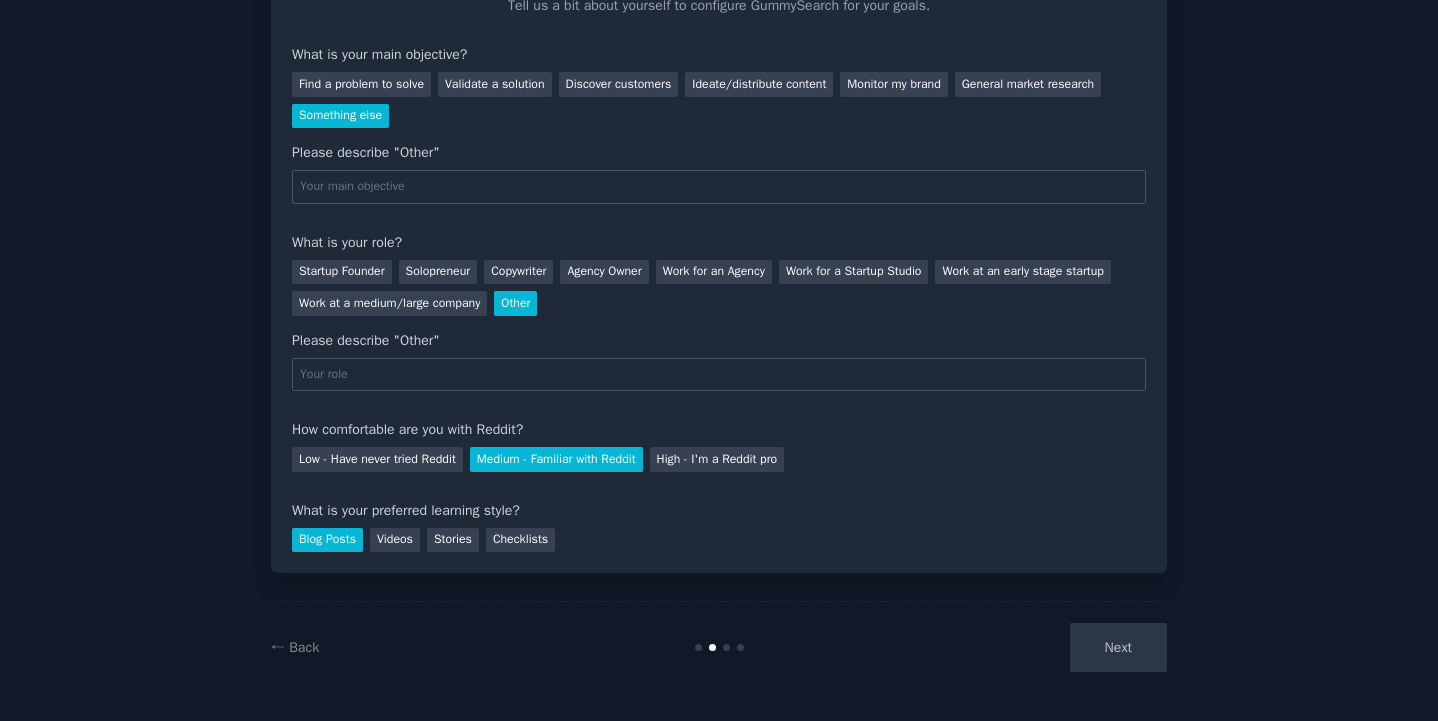 click on "Next" at bounding box center [1017, 647] 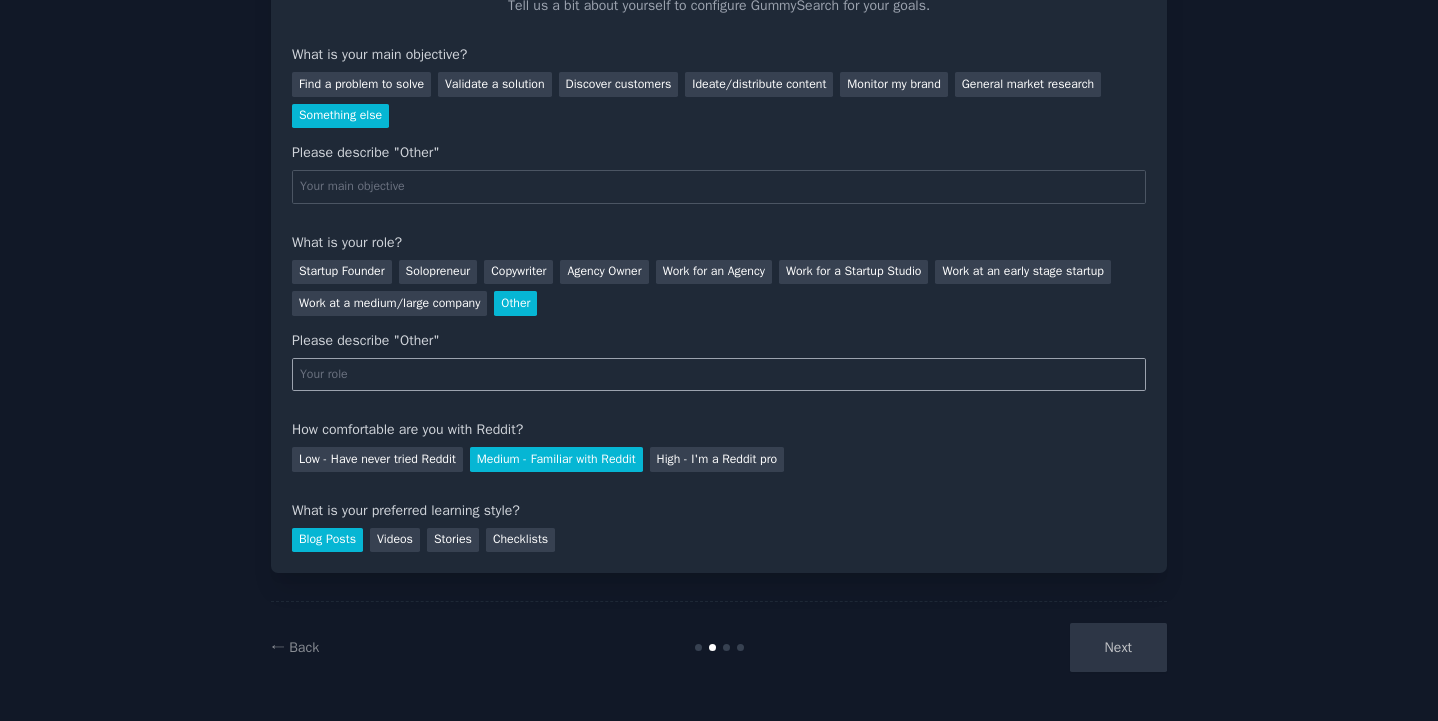 click at bounding box center (719, 375) 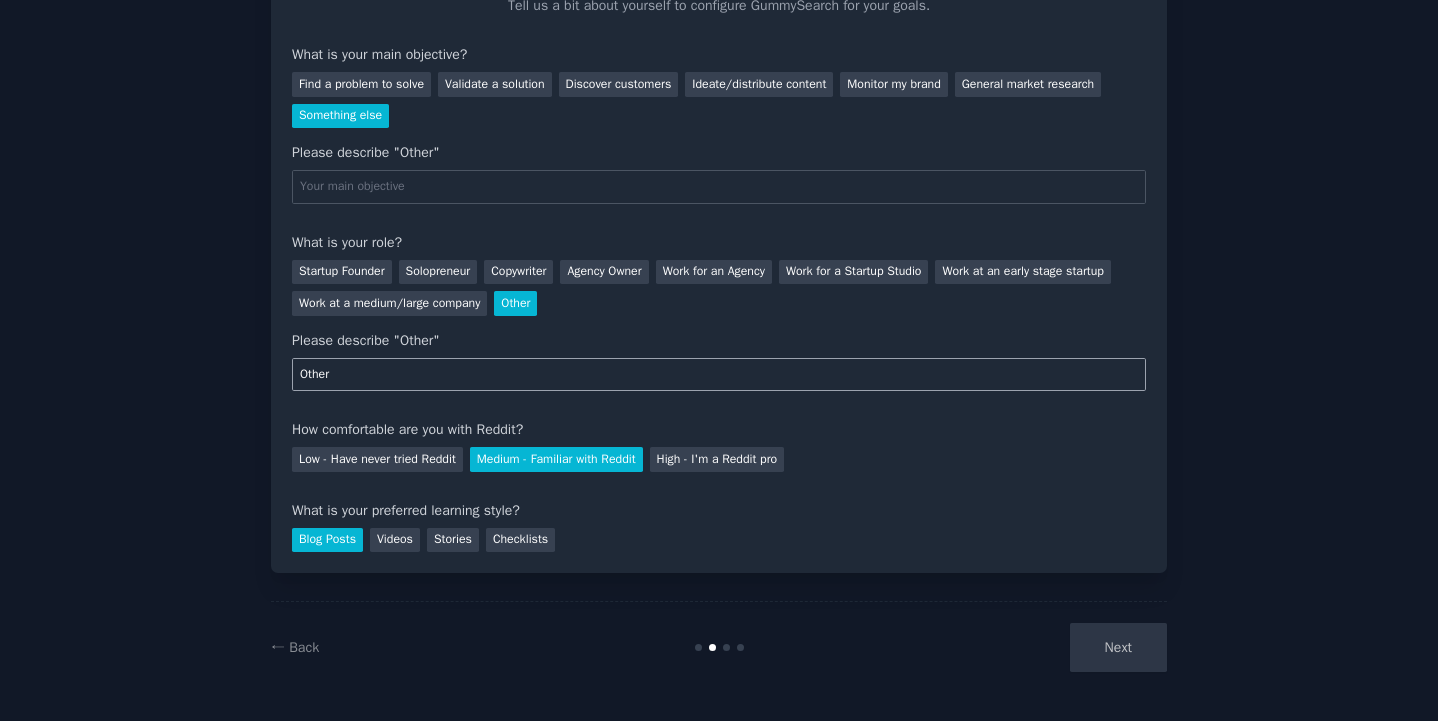 type on "Other" 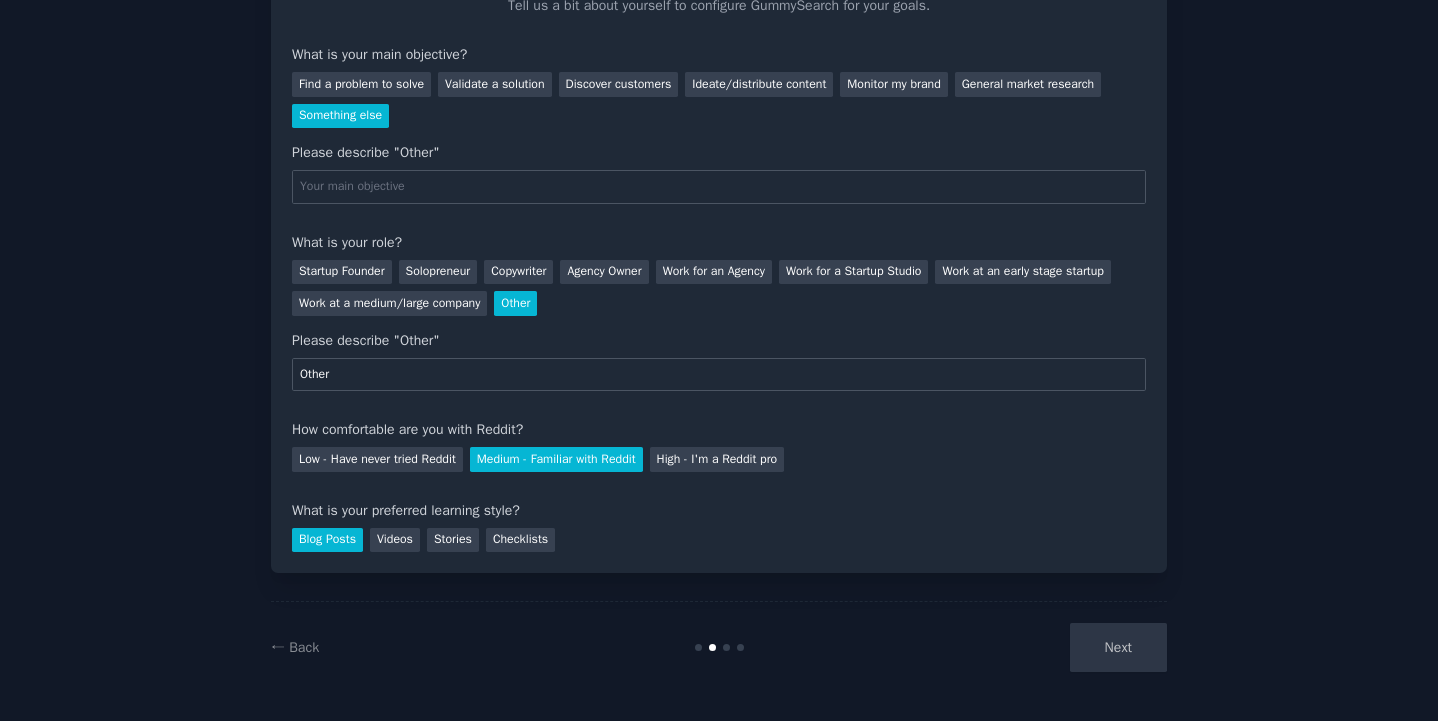 click on "Your goals Let's get acquainted Tell us a bit about yourself to configure GummySearch for your goals. What is your main objective? Find a problem to solve Validate a solution Discover customers Ideate/distribute content Monitor my brand General market research Something else Please describe "Other" What is your role? Startup Founder Solopreneur Copywriter Agency Owner Work for an Agency Work for a Startup Studio Work at an early stage startup Work at a medium/large company Other Please describe "Other" Other How comfortable are you with Reddit? Low - Have never tried Reddit Medium - Familiar with Reddit High - I'm a Reddit pro What is your preferred learning style? Blog Posts Videos Stories Checklists" at bounding box center (719, 241) 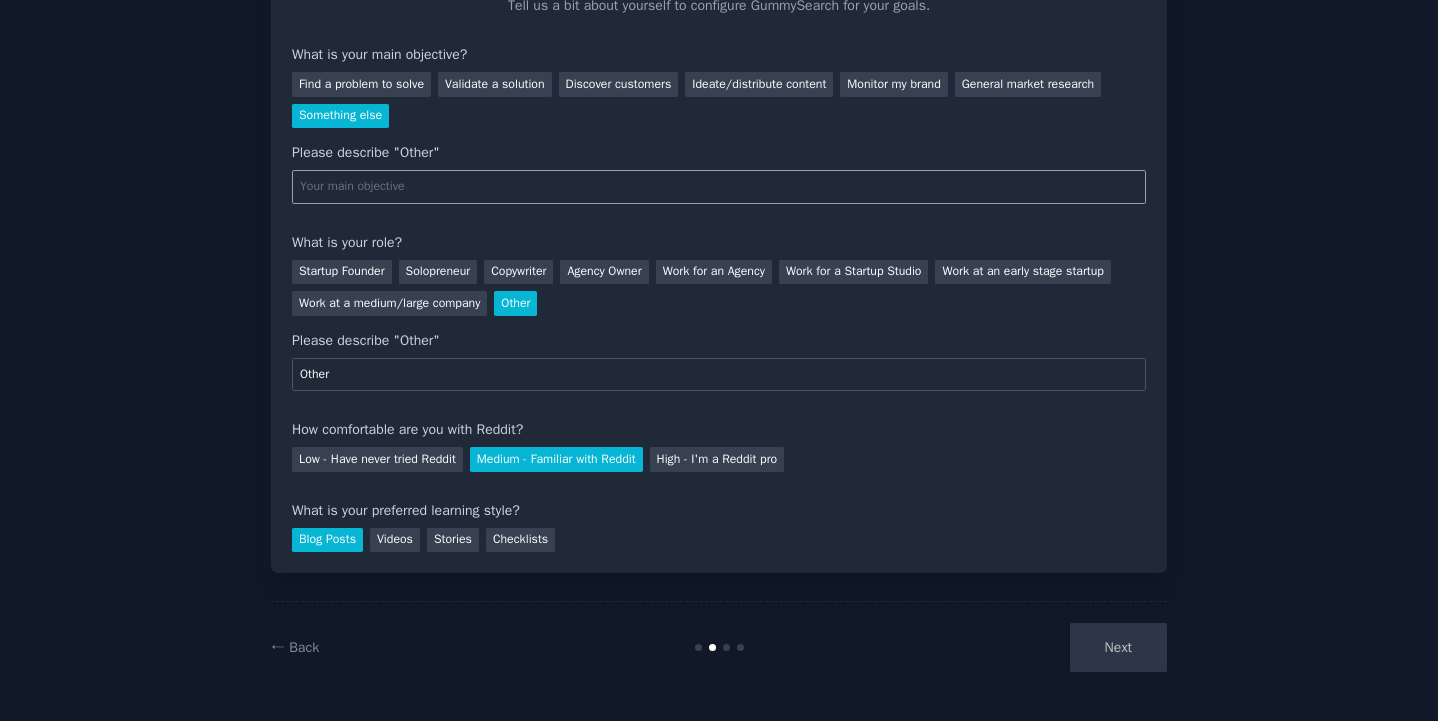 click at bounding box center [719, 187] 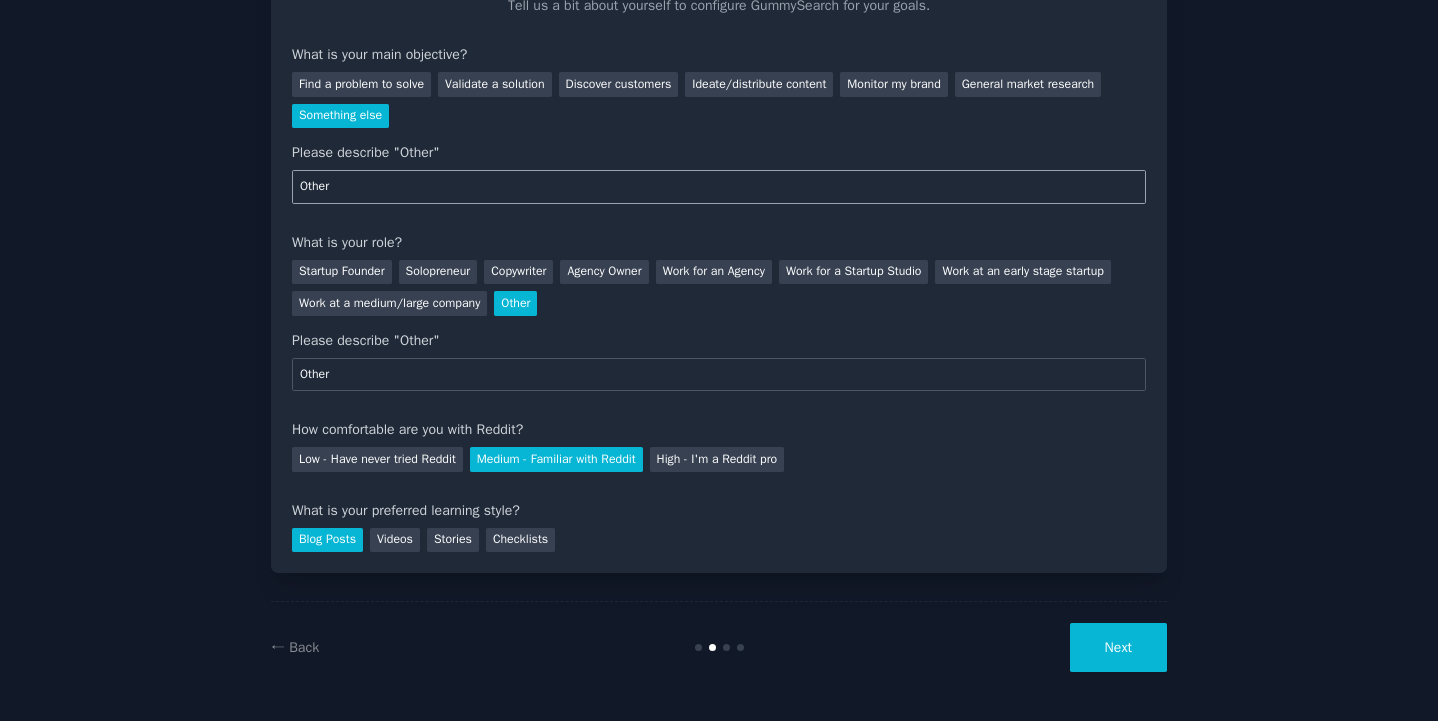 type on "Other" 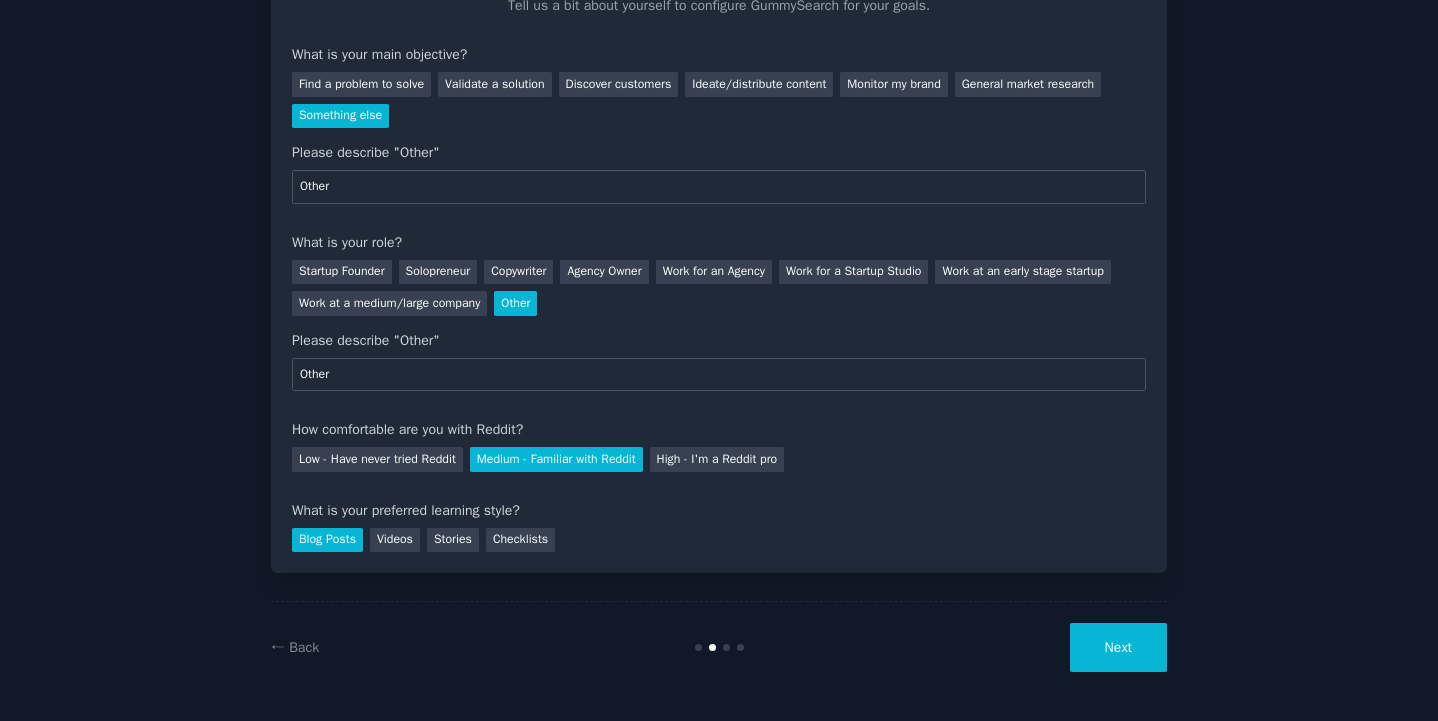 click on "Next" at bounding box center (1118, 647) 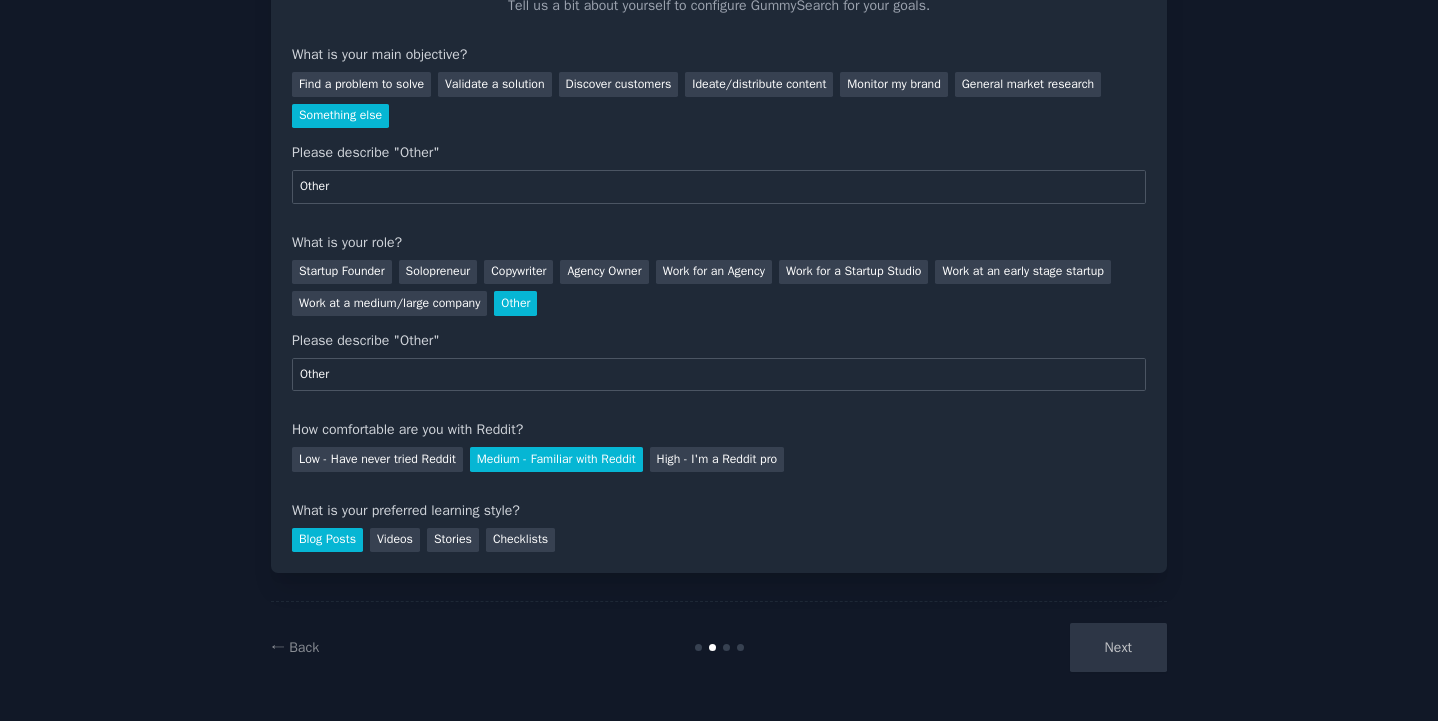 scroll, scrollTop: 0, scrollLeft: 0, axis: both 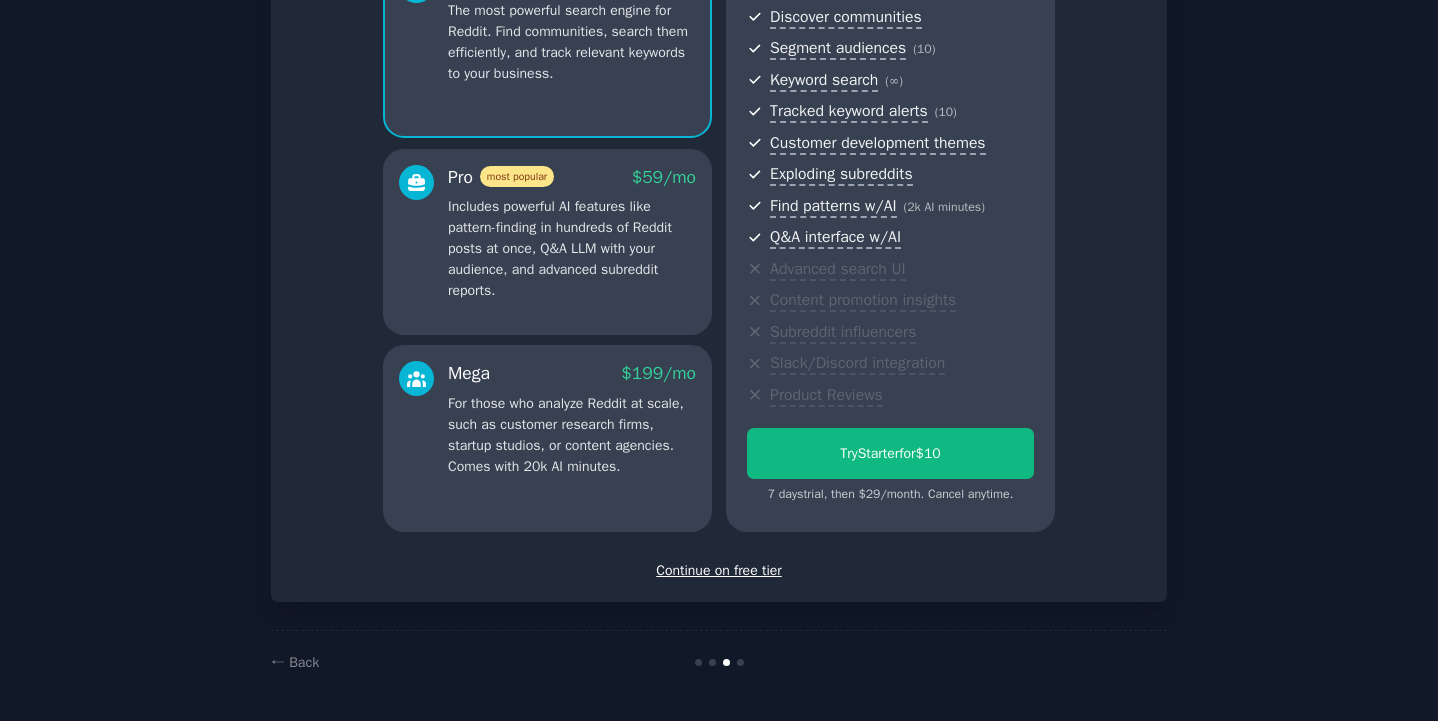 click on "Set up your account Choose your GummySearch flavor Enable 33% Annual Discount Starter $ 29 /mo The most powerful search engine for Reddit. Find communities, search them efficiently, and track relevant keywords to your business. Pro most popular $ 59 /mo Includes powerful AI features like pattern-finding in hundreds of Reddit posts at once, Q&A LLM with your audience, and advanced subreddit reports. Mega $ 199 /mo For those who analyze Reddit at scale, such as customer research firms, startup studios, or content agencies. Comes with 20k AI minutes. Starter  Plan -  $ 29 /month Discover communities Segment audiences ( 10 ) Keyword search ( ∞ ) Tracked keyword alerts ( 10 ) Customer development themes Exploding subreddits Find patterns w/AI ( 2k AI minutes ) Q&A interface w/AI Advanced search UI Content promotion insights Subreddit influencers Slack/Discord integration Product Reviews Try  Starter  for  $10 7 days  trial, then $ 29 /month . Cancel anytime. Continue on free tier" at bounding box center (719, 215) 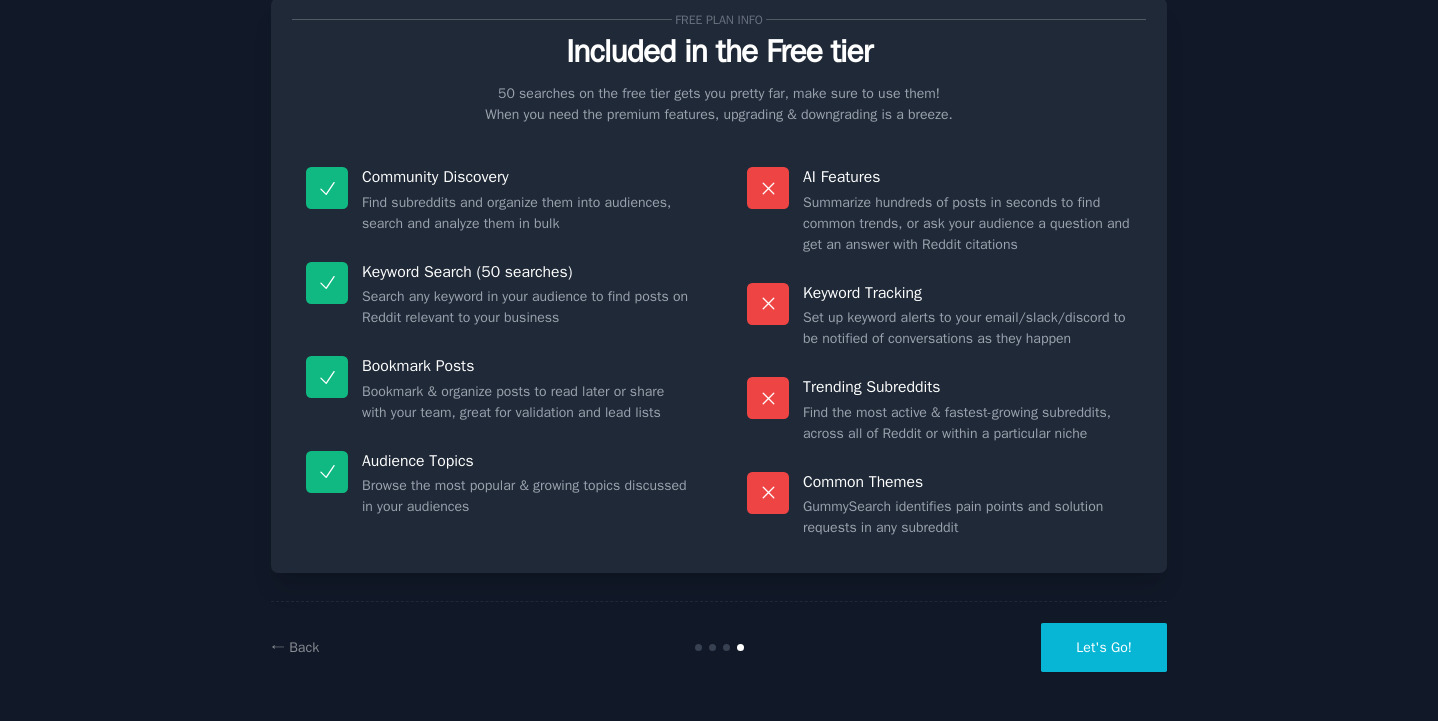 scroll, scrollTop: 58, scrollLeft: 0, axis: vertical 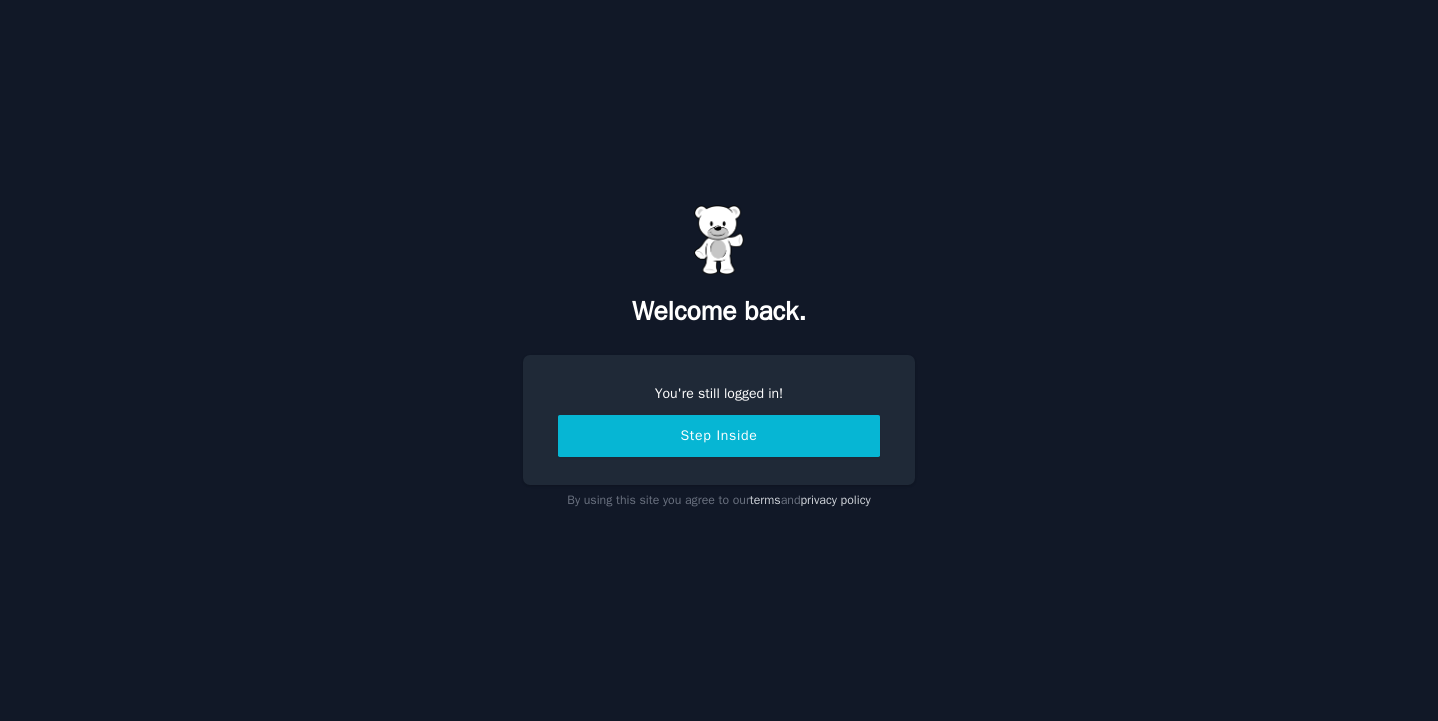 click on "Step Inside" at bounding box center [719, 436] 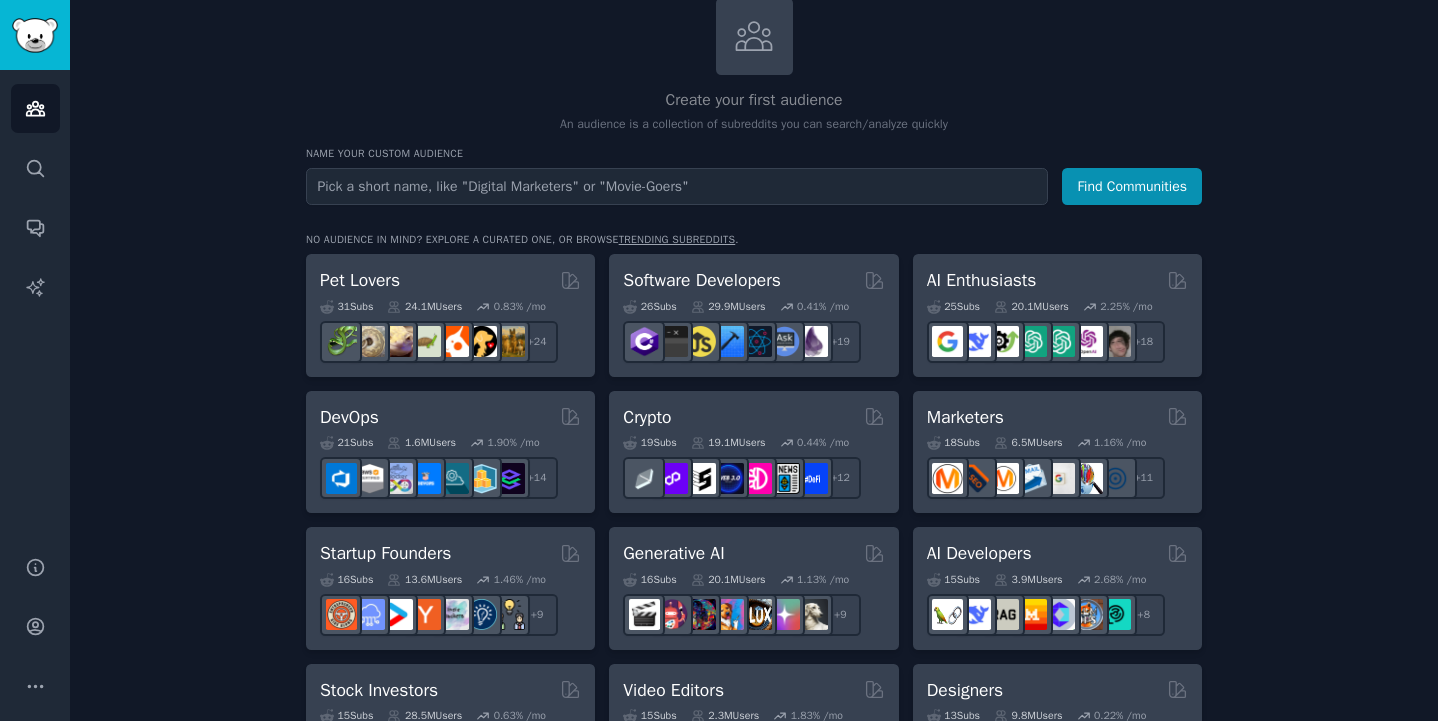 scroll, scrollTop: 0, scrollLeft: 0, axis: both 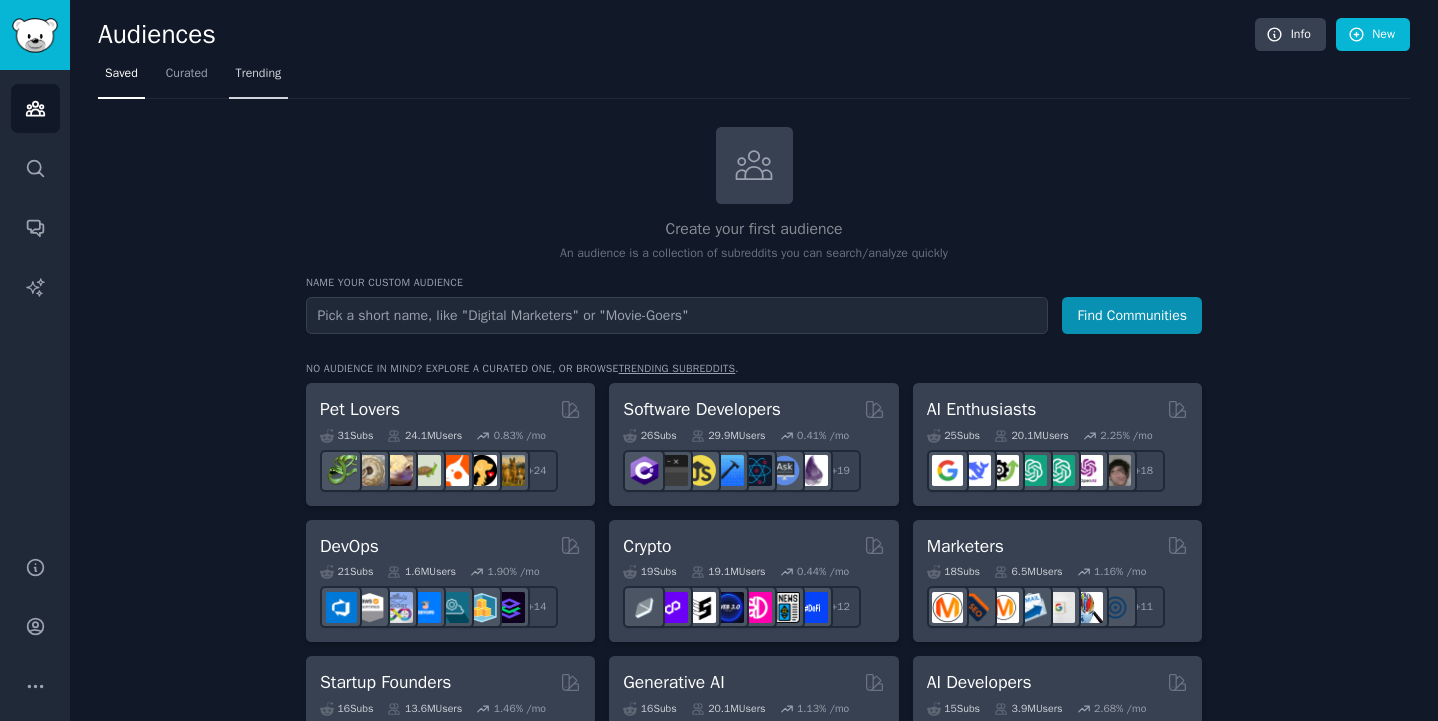 click on "Trending" at bounding box center (259, 74) 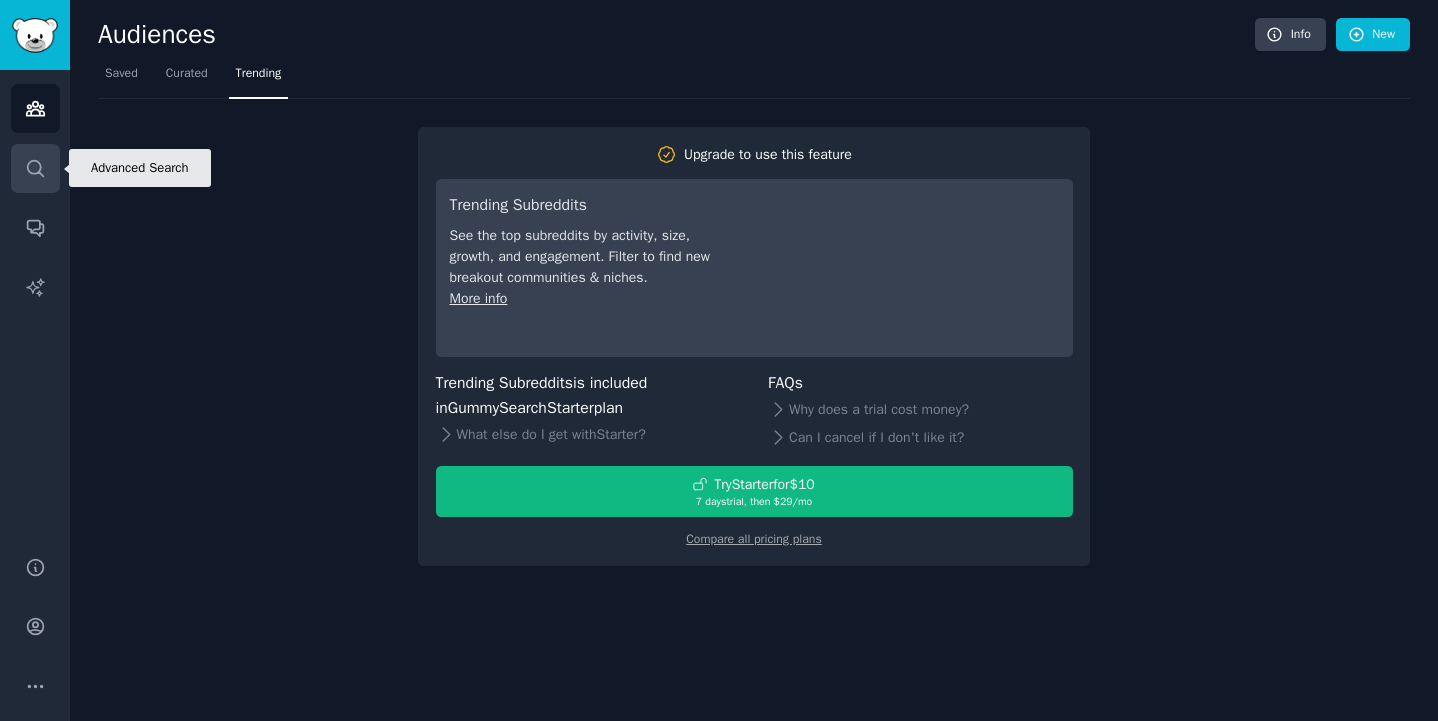 click 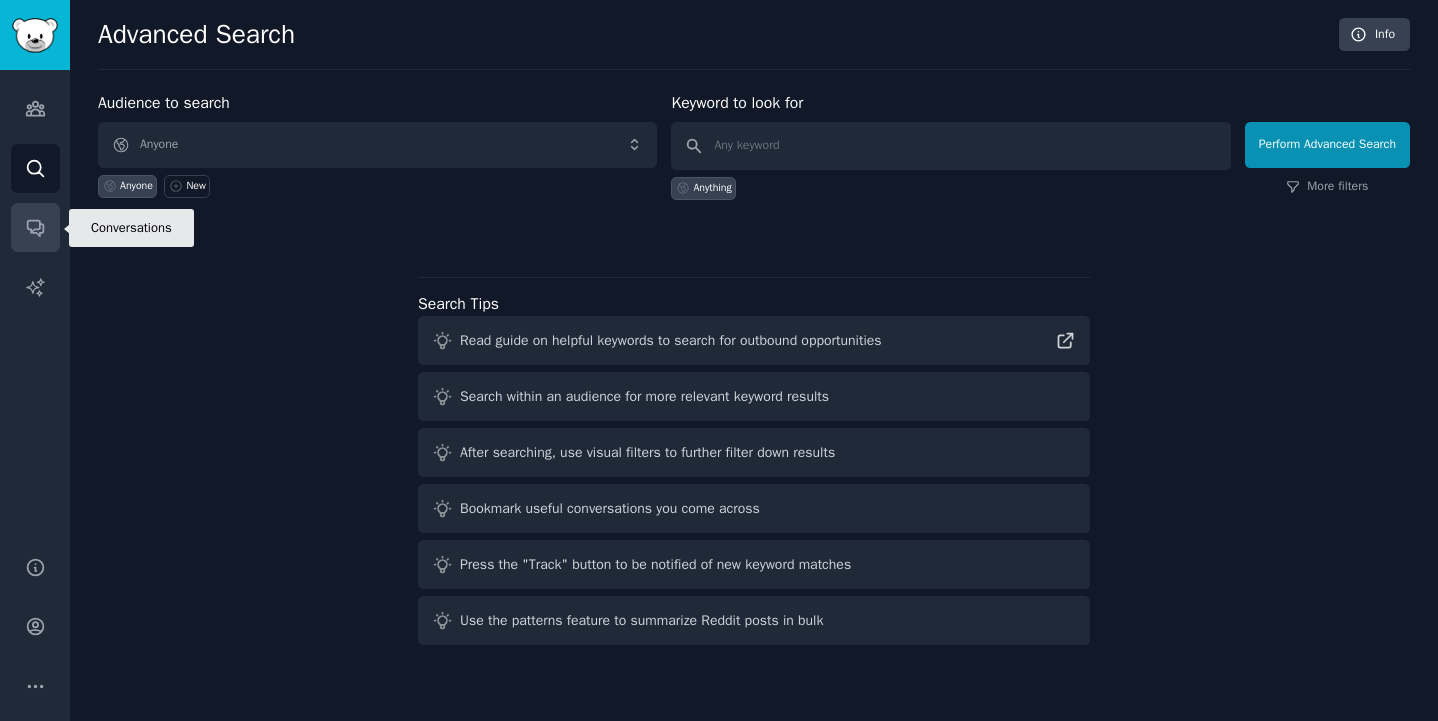 click on "Conversations" at bounding box center [35, 227] 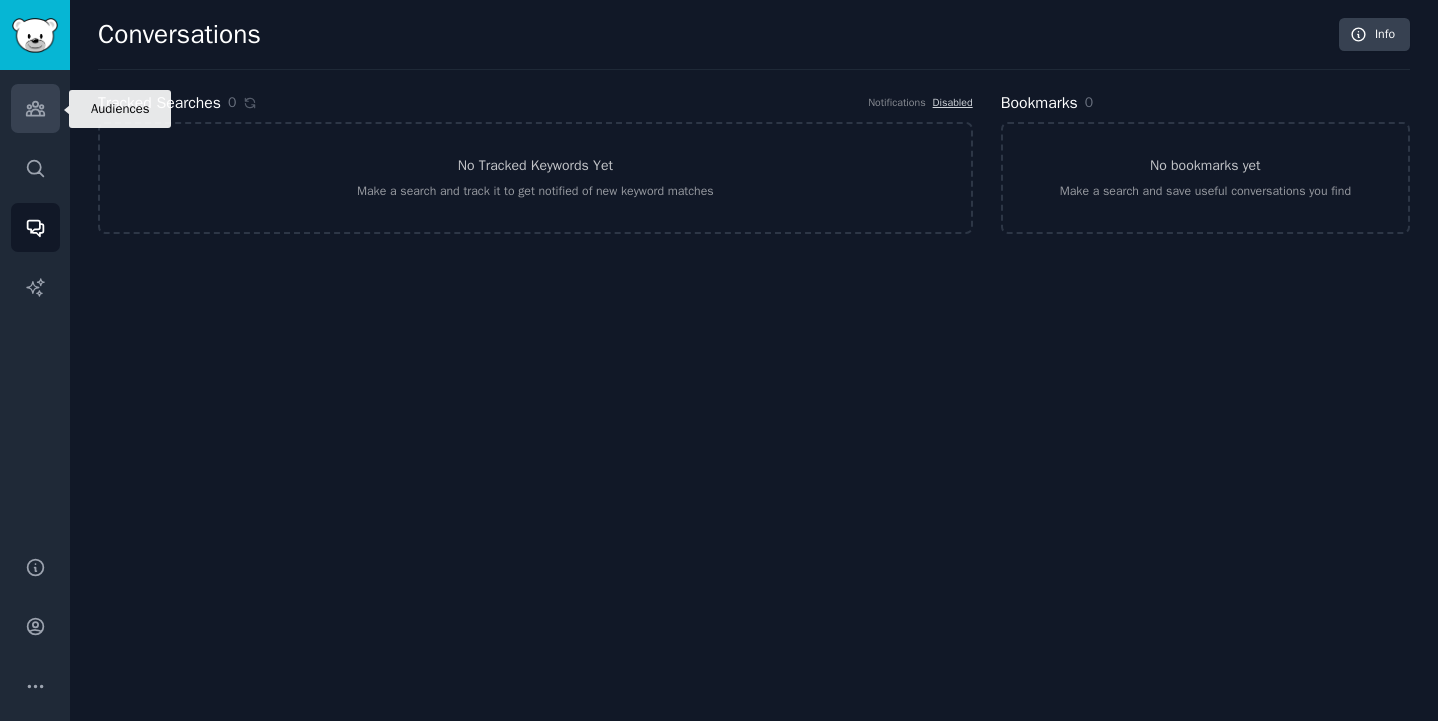 click on "Audiences" at bounding box center (35, 108) 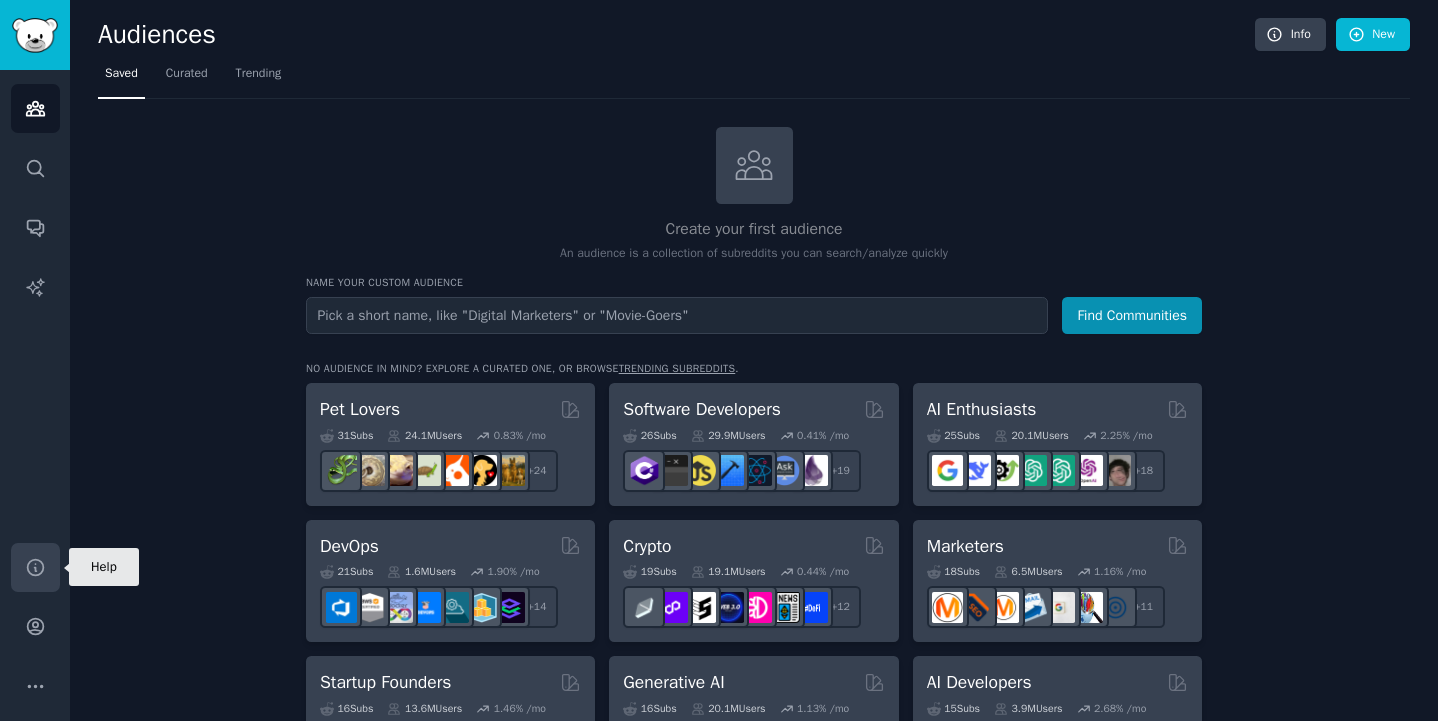 click 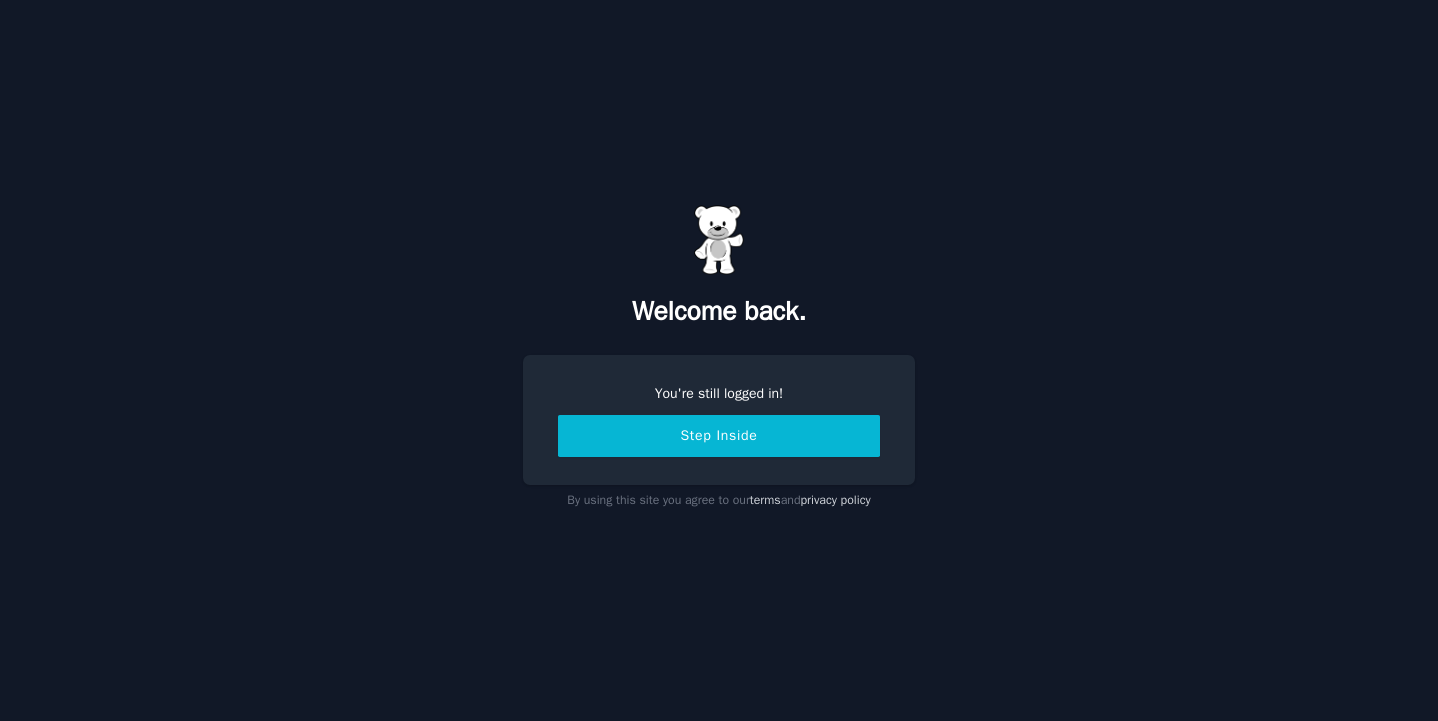 scroll, scrollTop: 0, scrollLeft: 0, axis: both 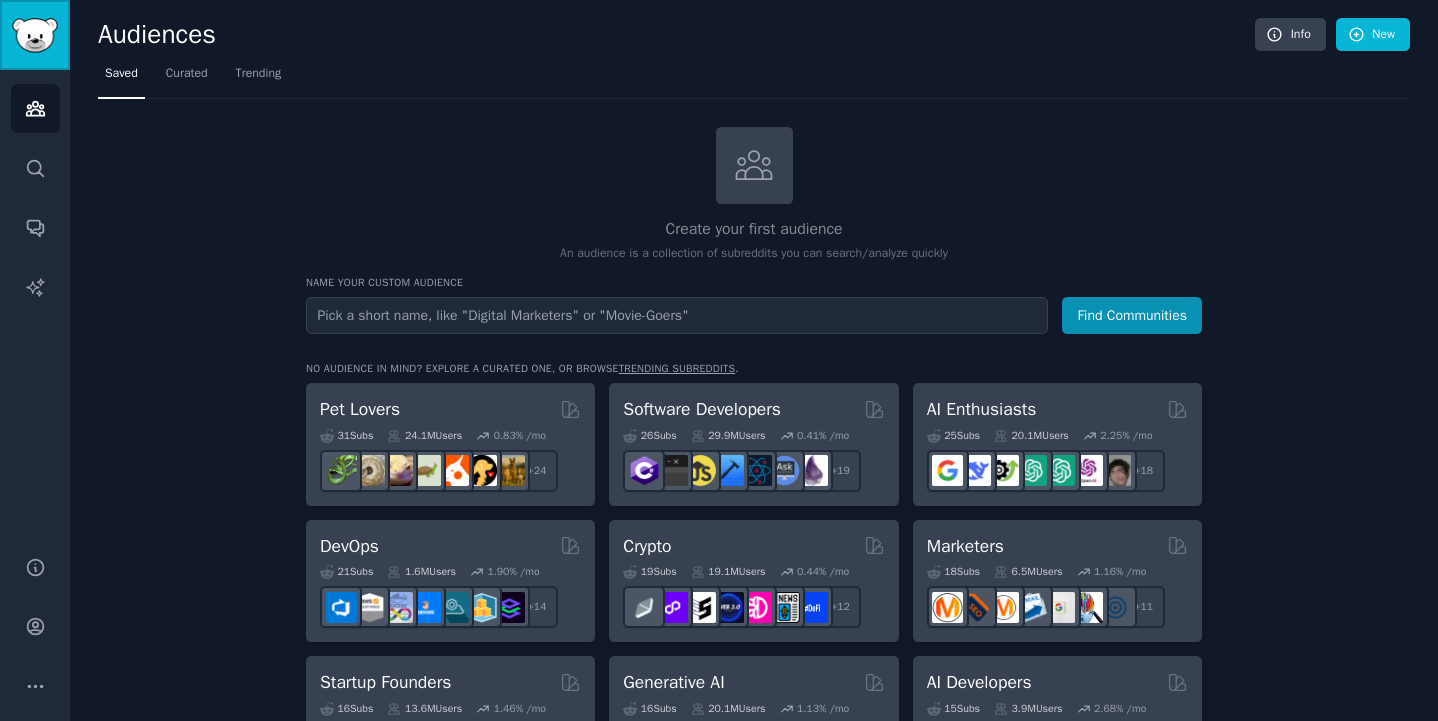 click at bounding box center (35, 35) 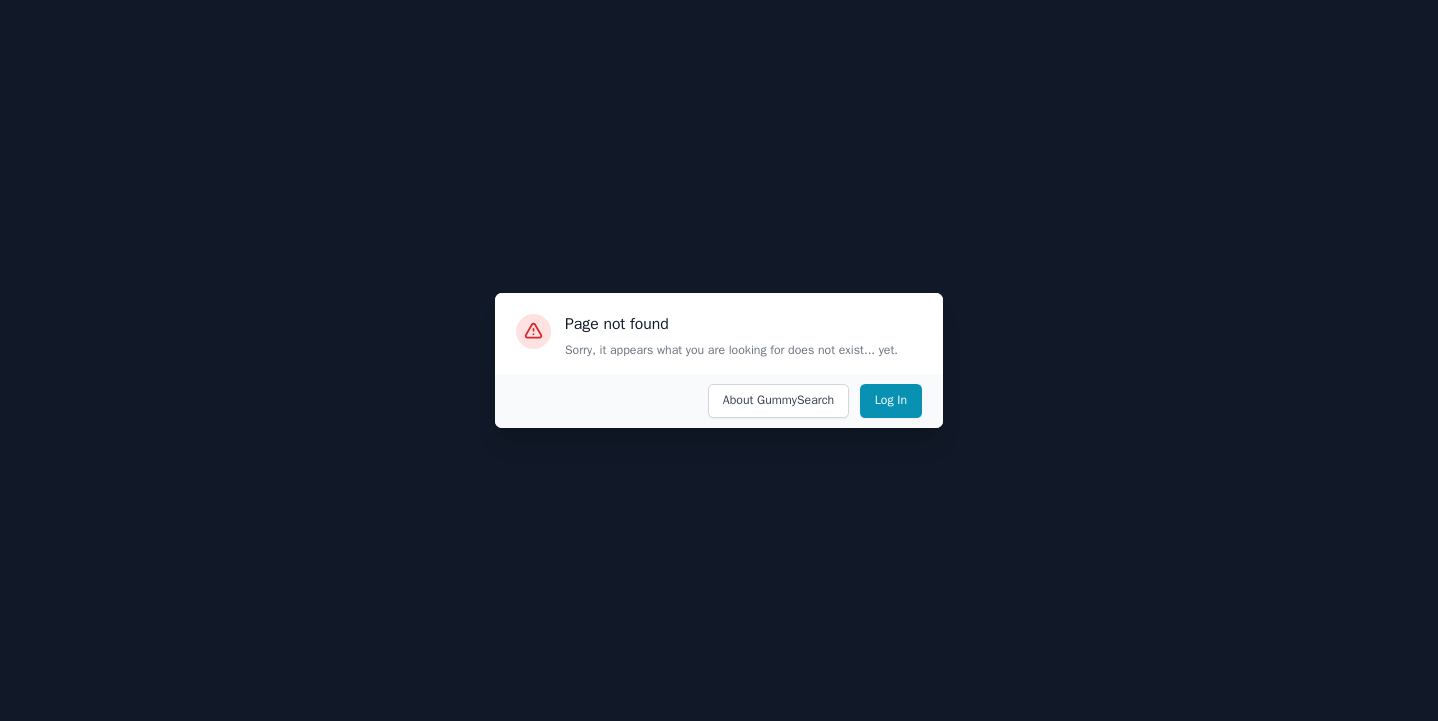 scroll, scrollTop: 0, scrollLeft: 0, axis: both 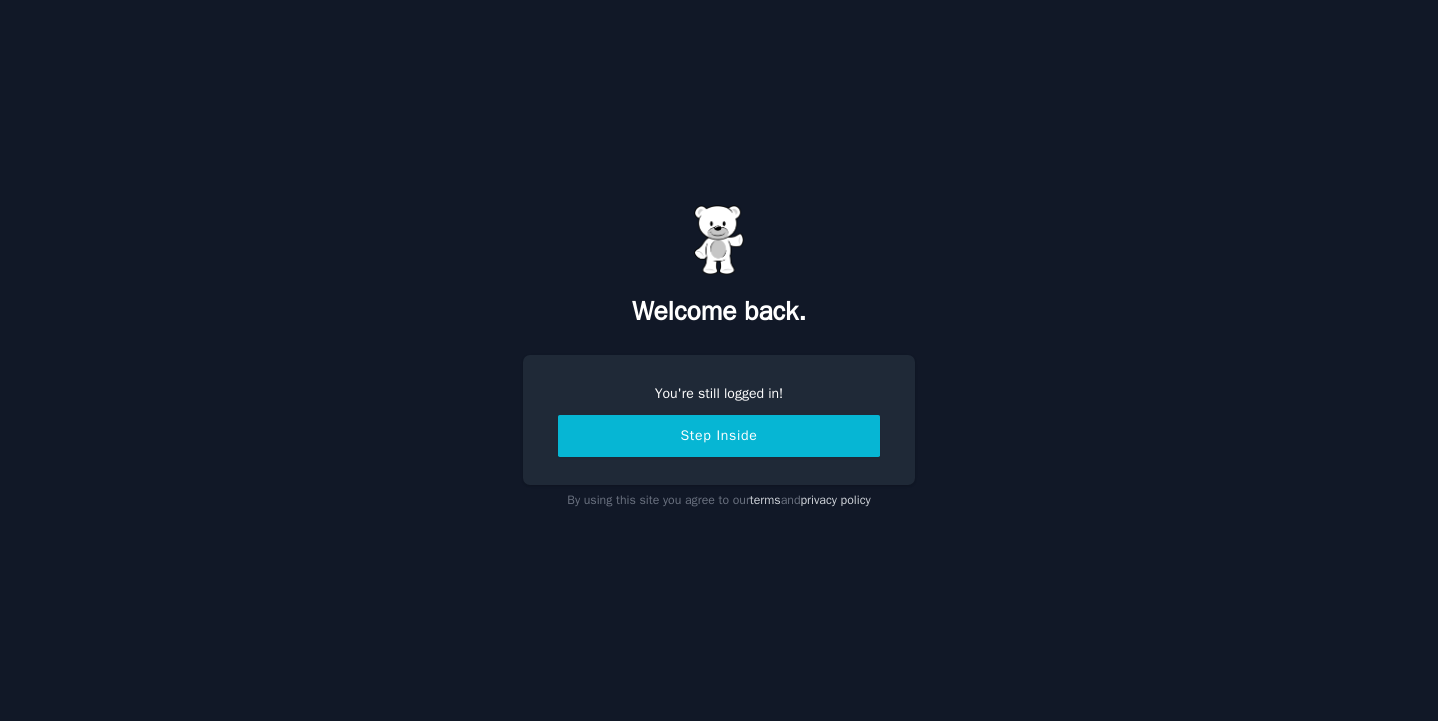 click on "Step Inside" at bounding box center [719, 436] 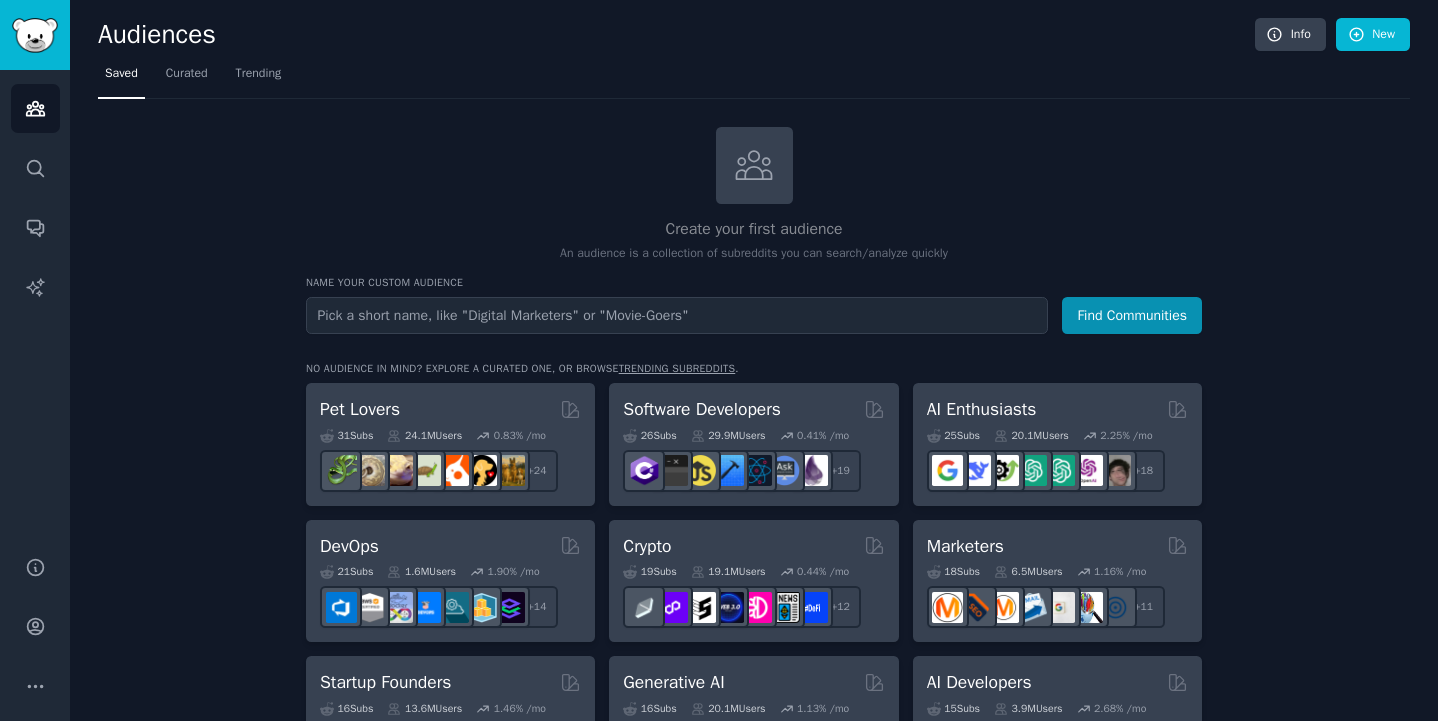 click on "trending subreddits" at bounding box center [677, 368] 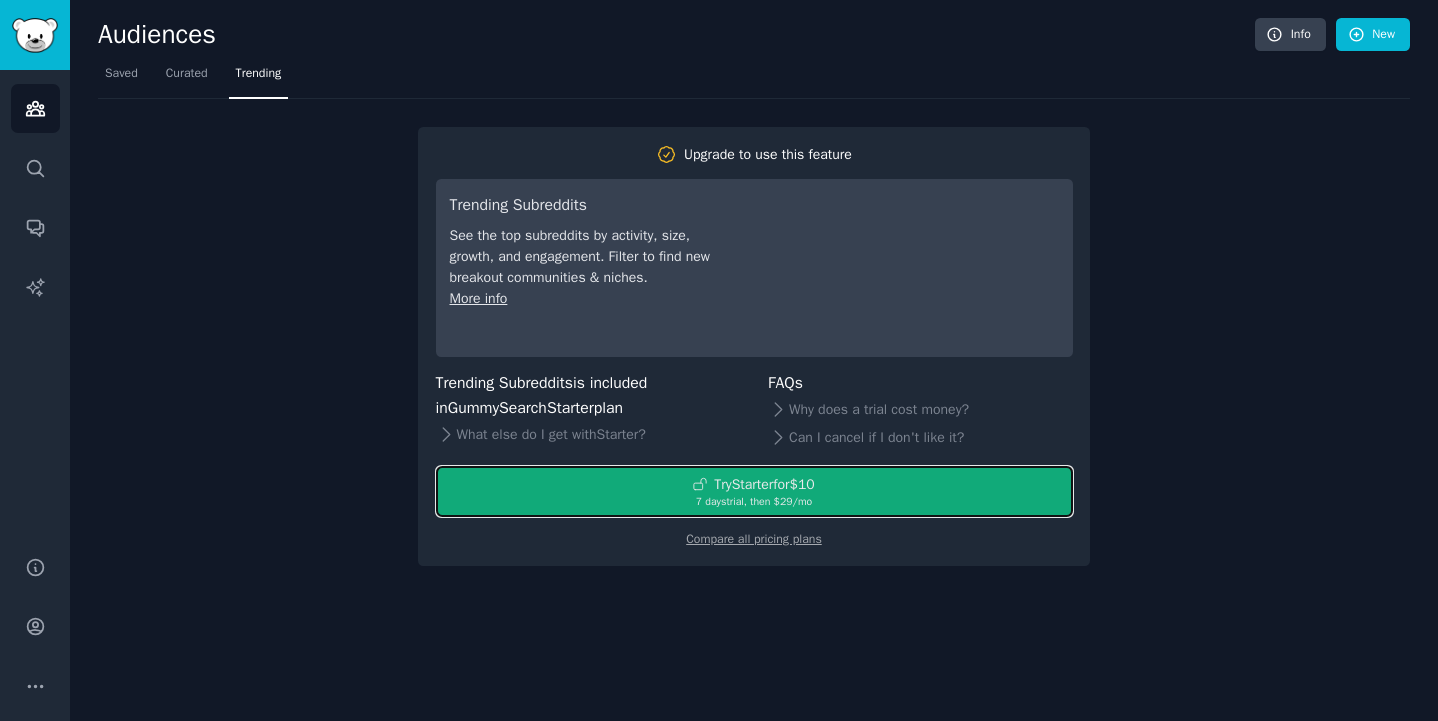 click on "7 days  trial, then $ 29 /mo" at bounding box center (754, 502) 